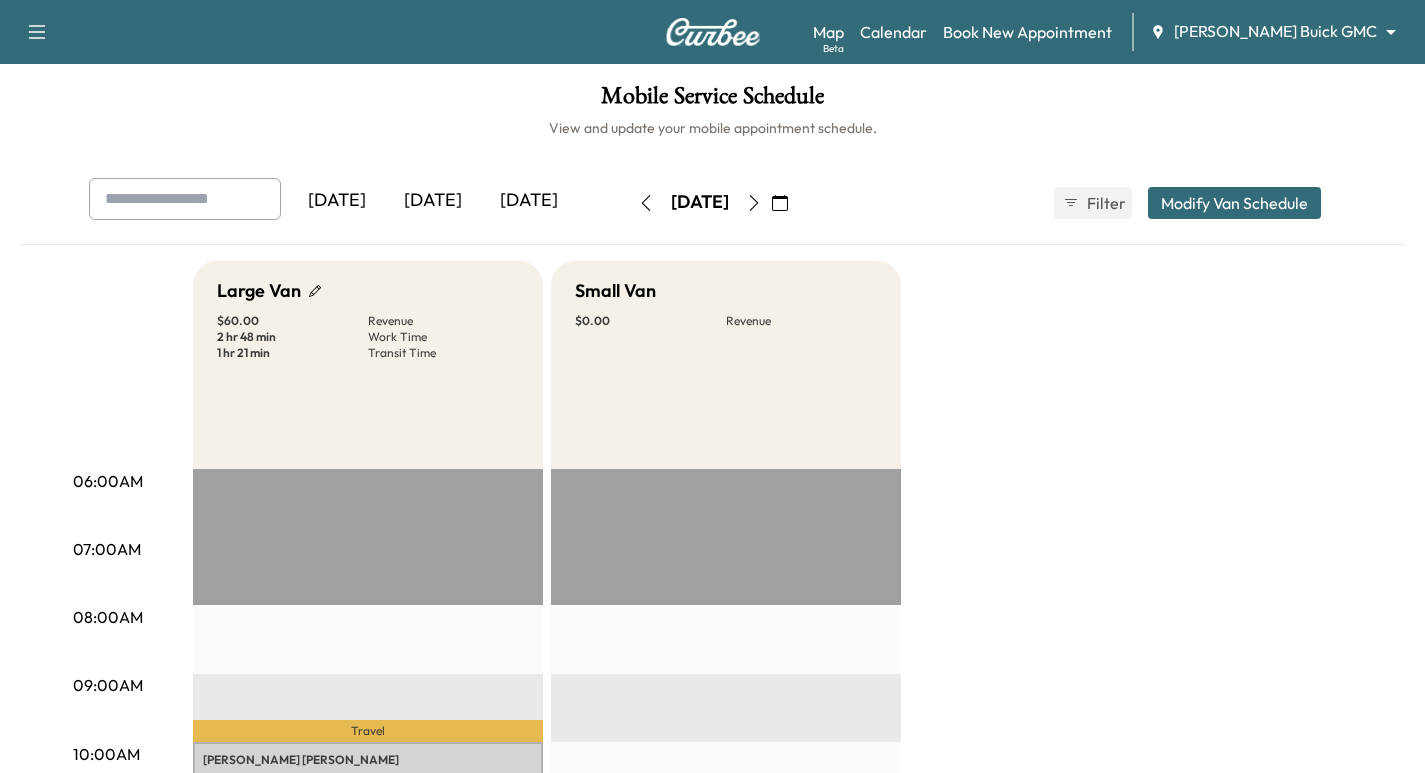 scroll, scrollTop: 325, scrollLeft: 0, axis: vertical 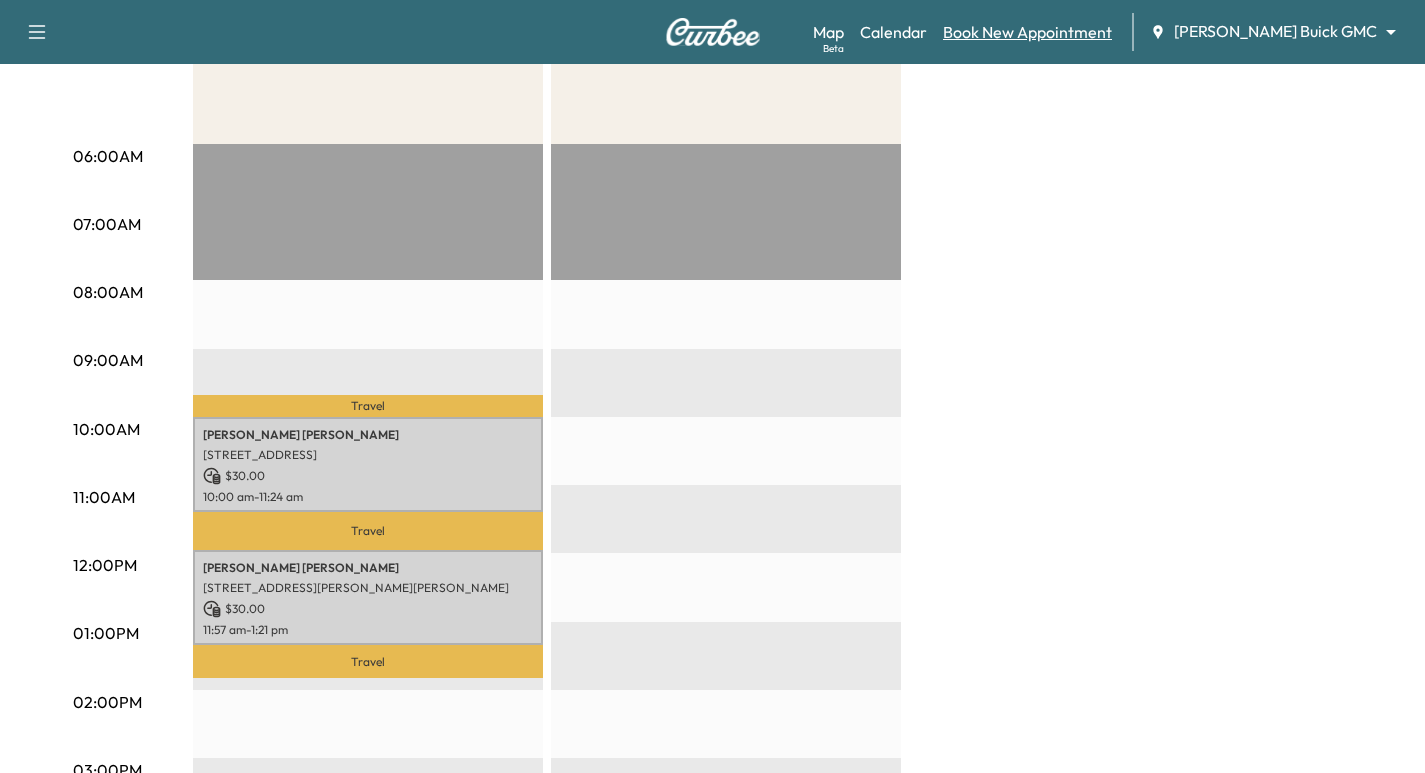 click on "Book New Appointment" at bounding box center [1027, 32] 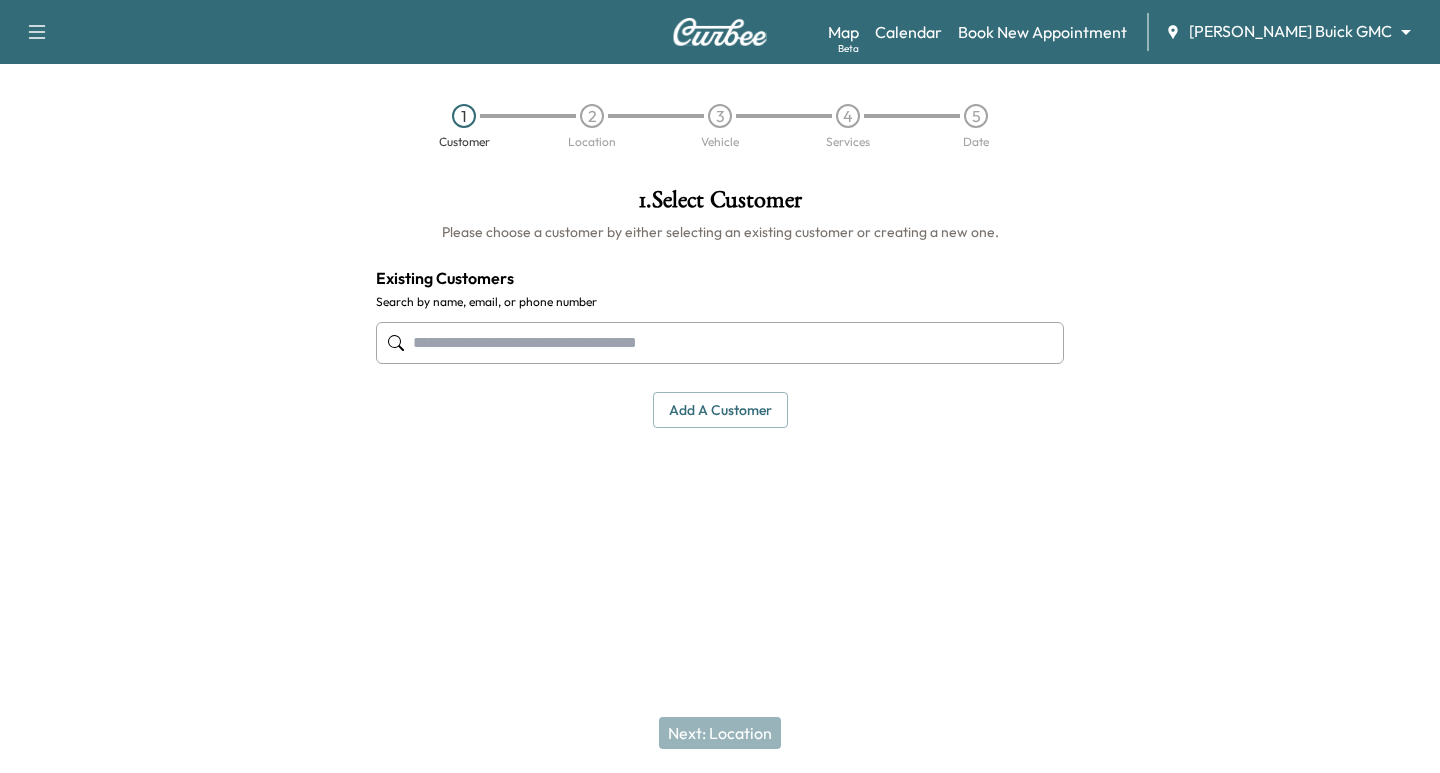 click at bounding box center (720, 343) 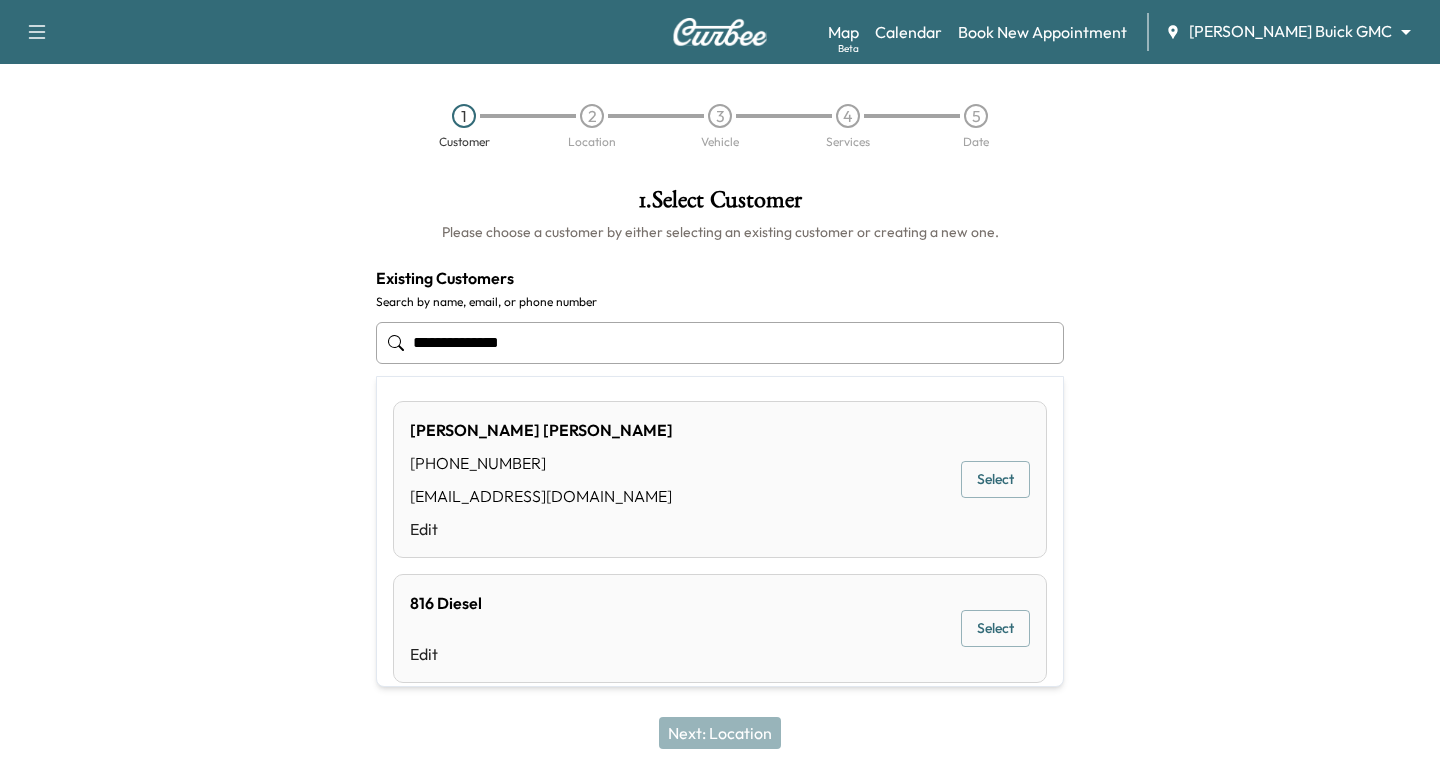 click on "Select" at bounding box center (995, 479) 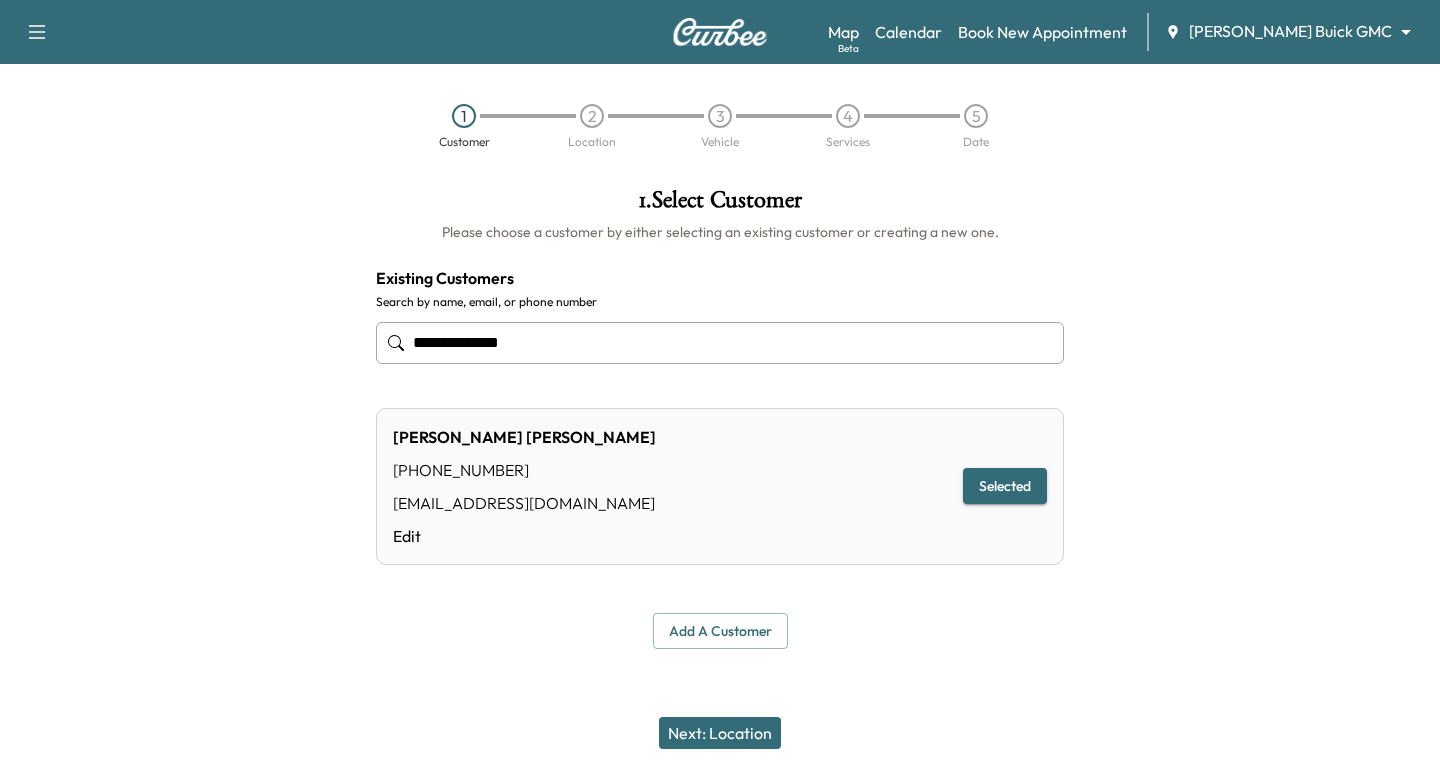 type on "**********" 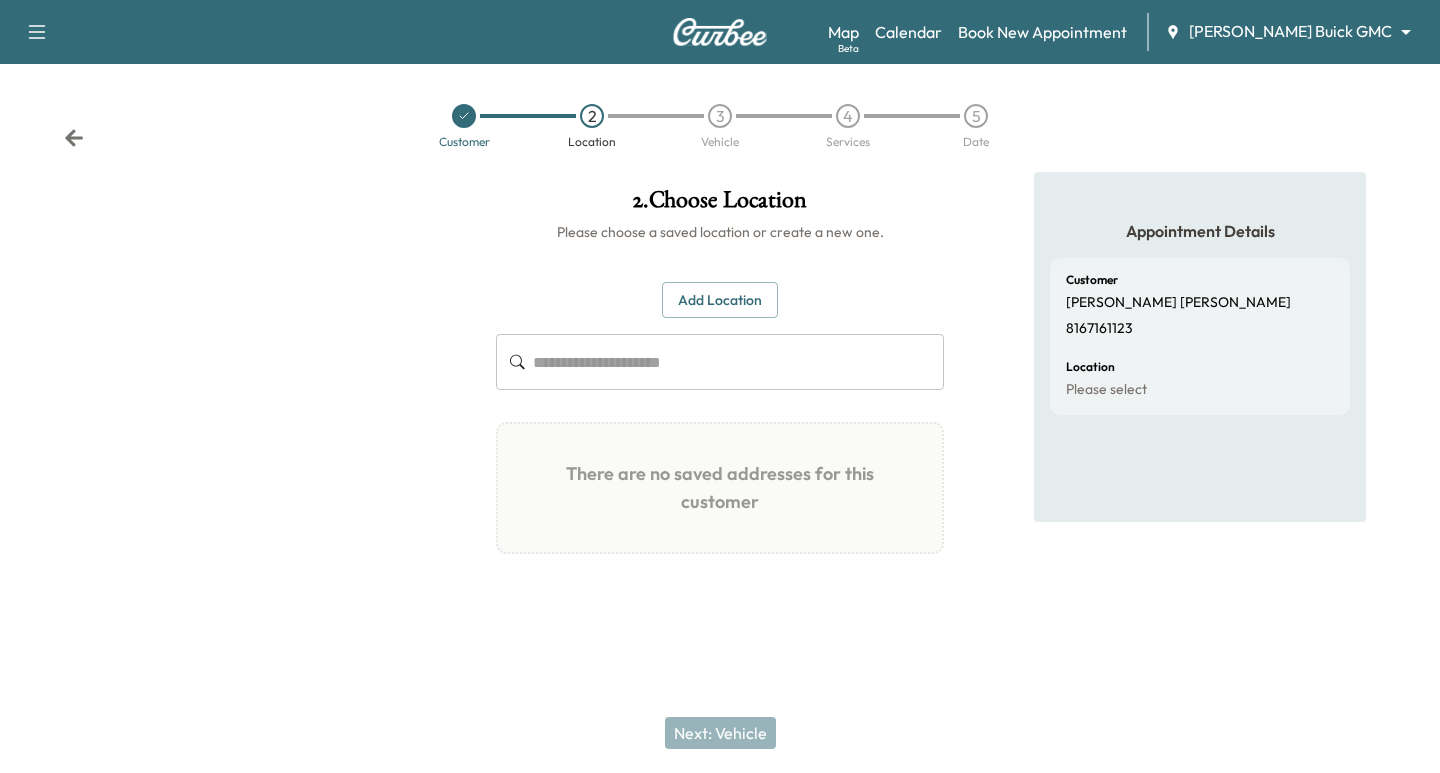 click on "Add Location" at bounding box center [720, 300] 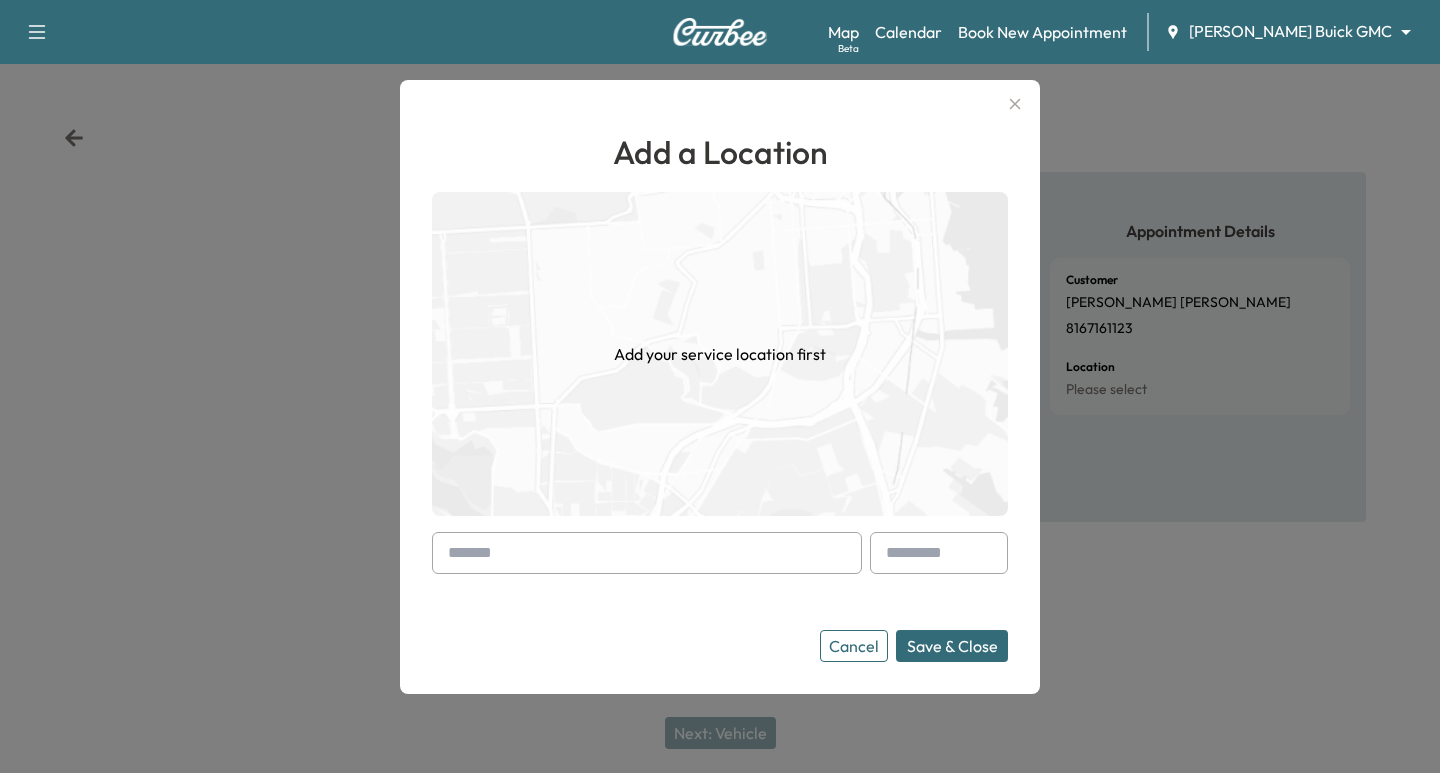 click at bounding box center [647, 553] 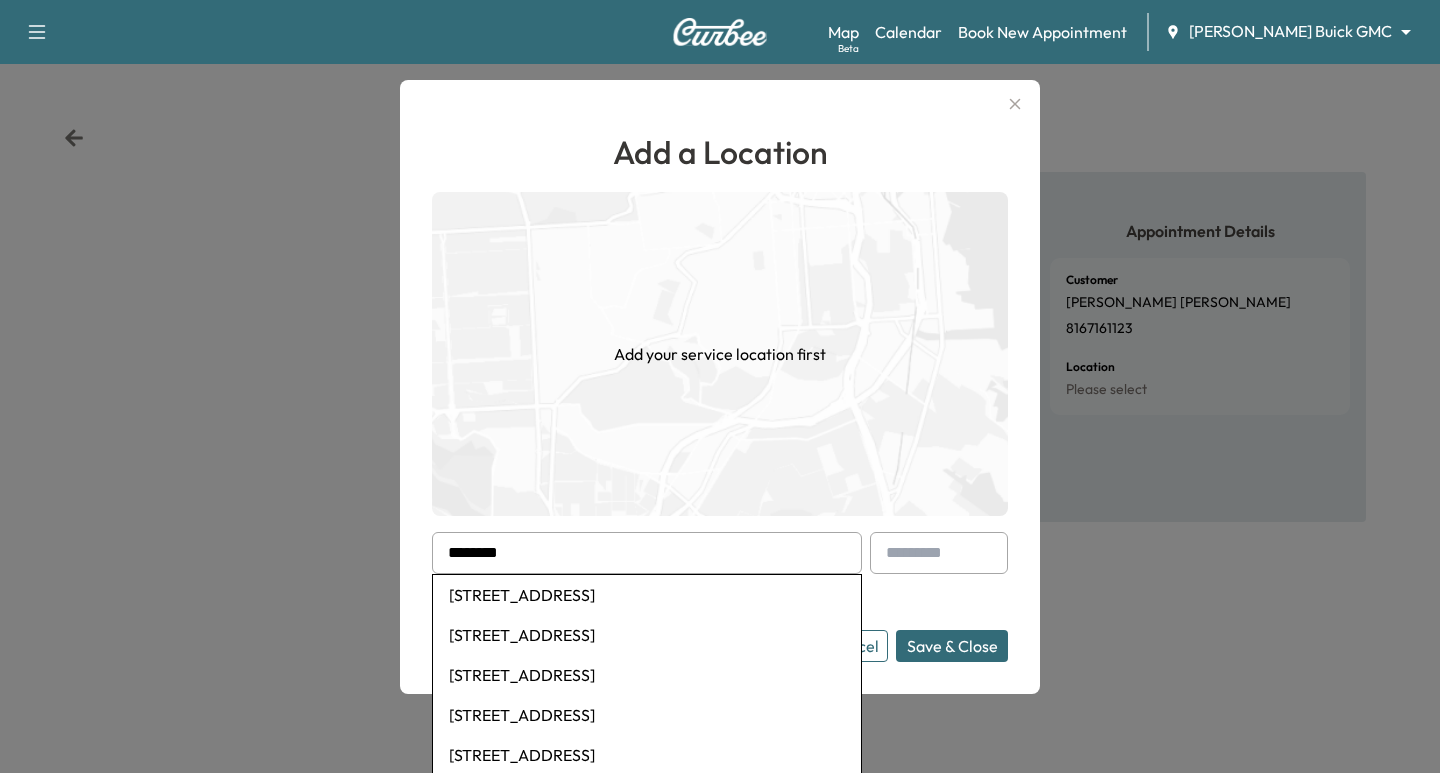 click on "[STREET_ADDRESS]" at bounding box center (647, 635) 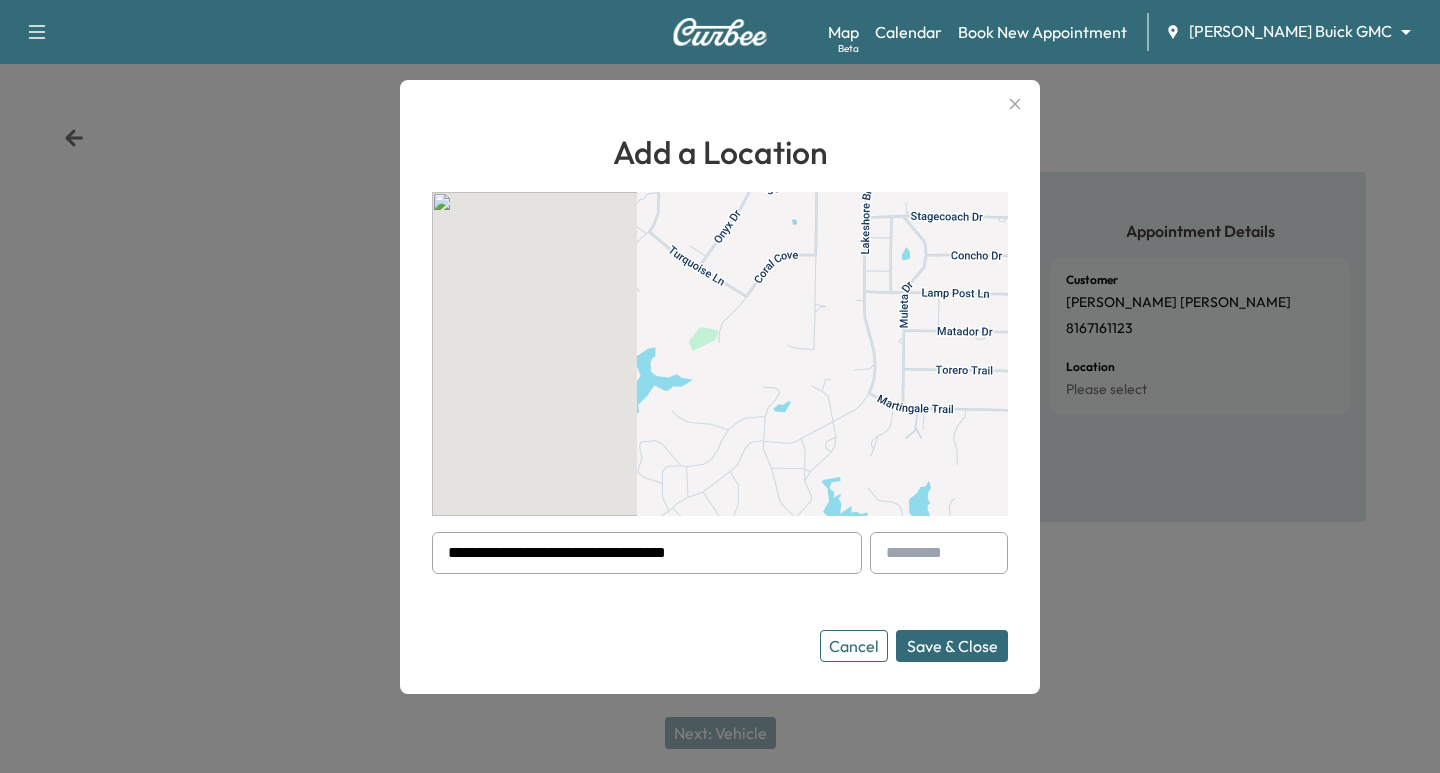 click on "Save & Close" at bounding box center (952, 646) 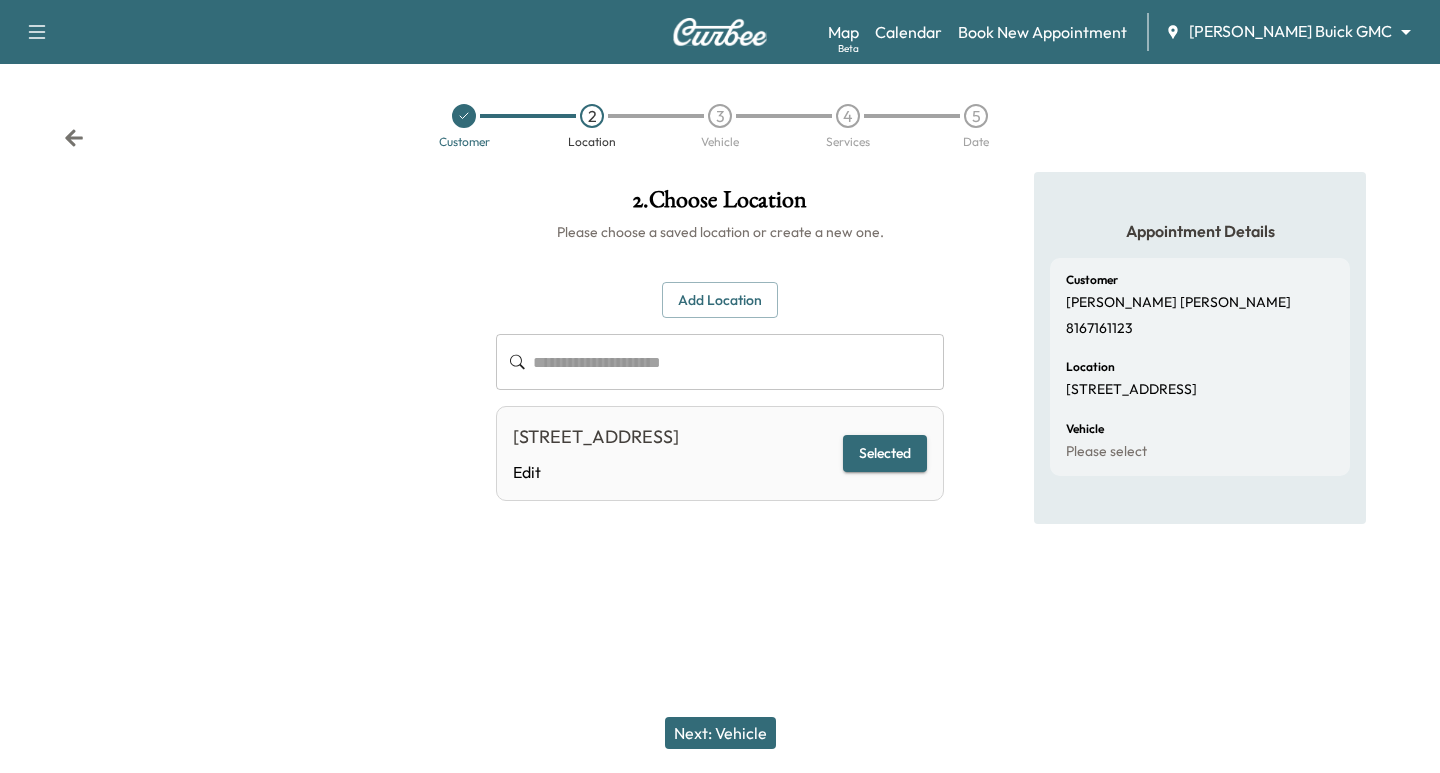 click on "Next: Vehicle" at bounding box center (720, 733) 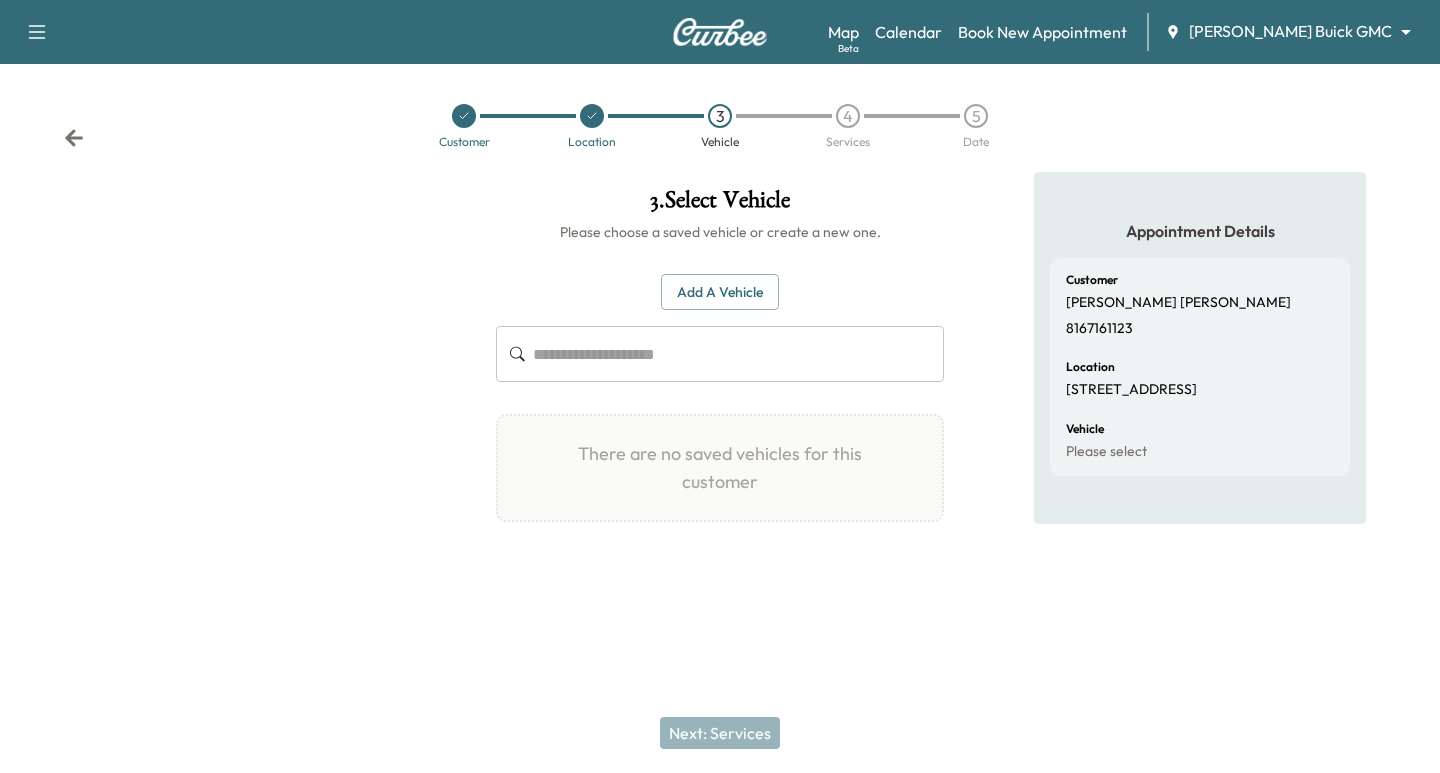 click on "Add a Vehicle" at bounding box center (720, 292) 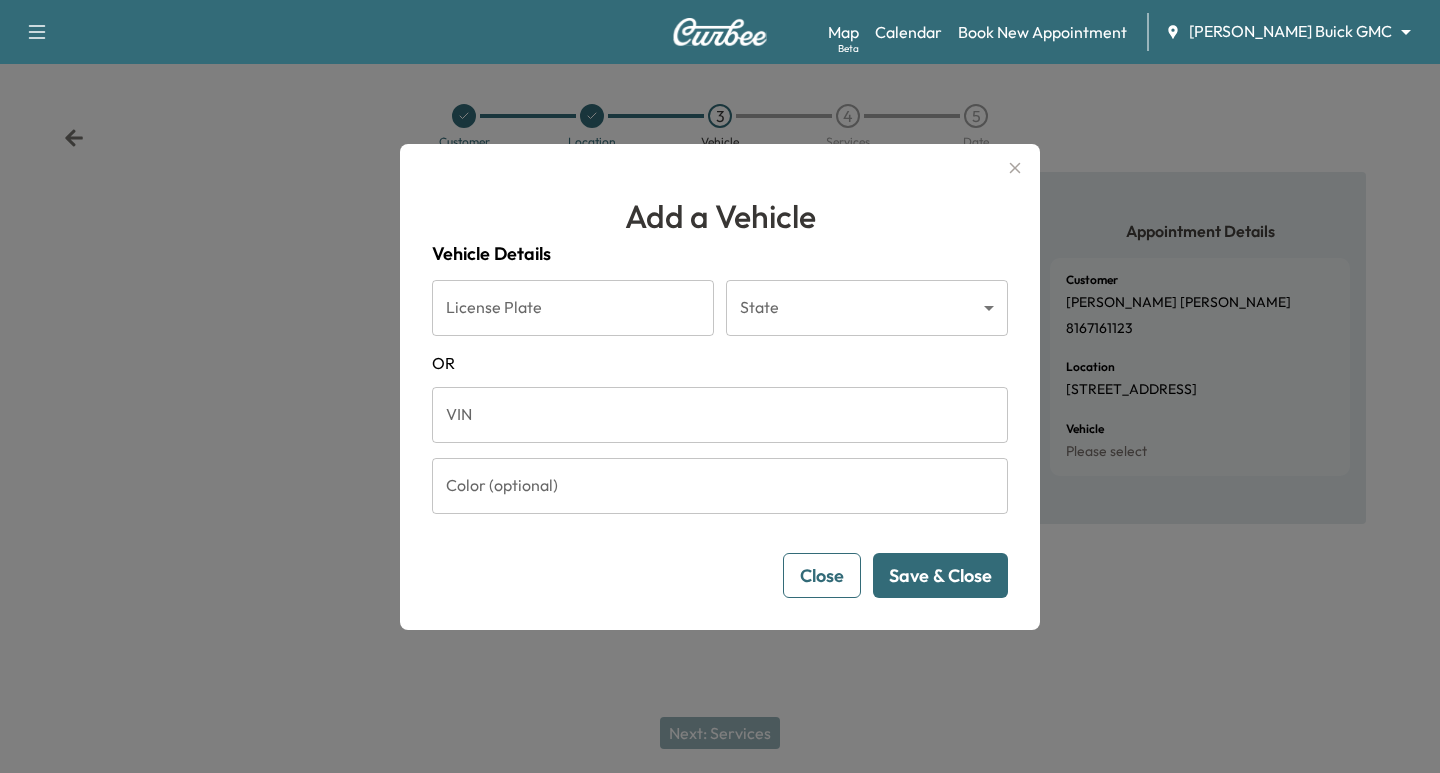 click on "VIN" at bounding box center (720, 415) 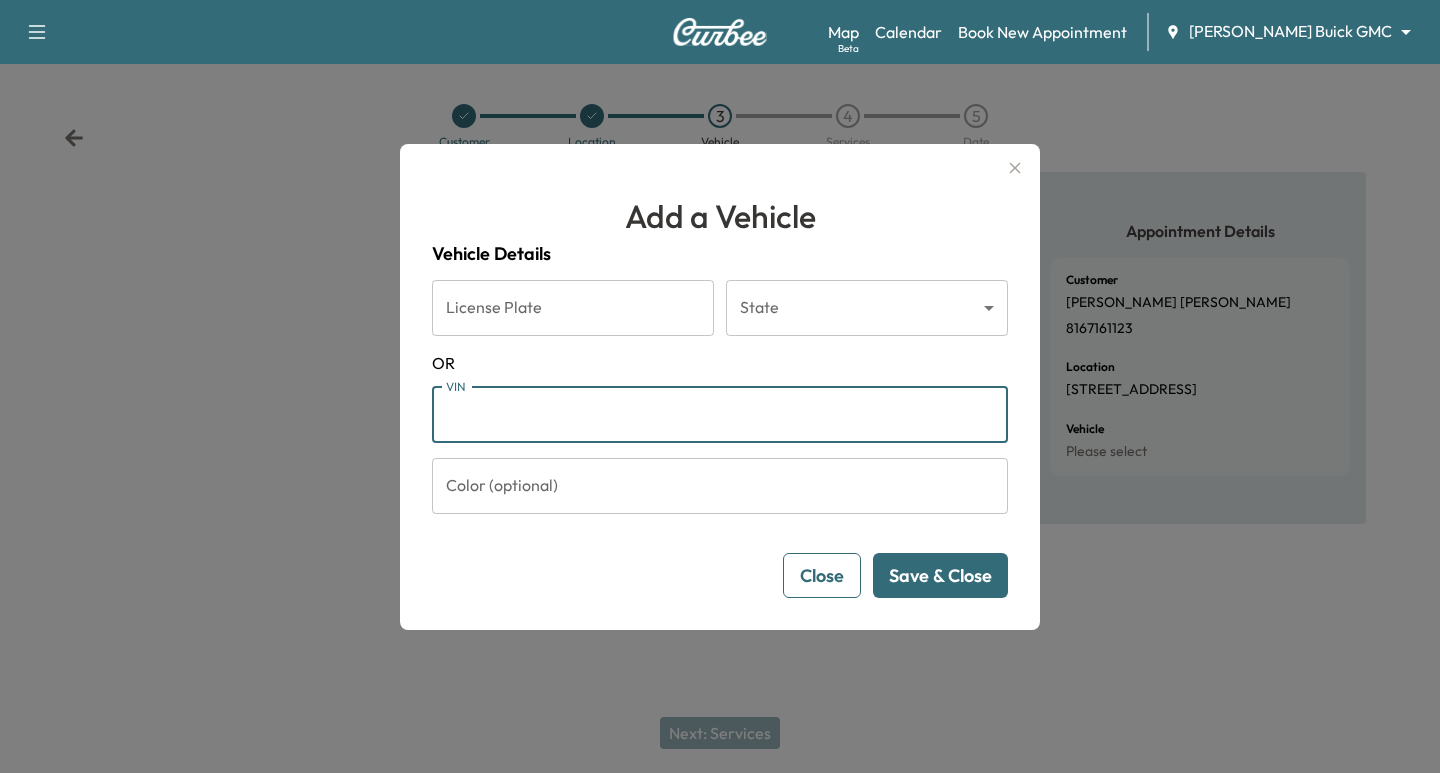paste on "**********" 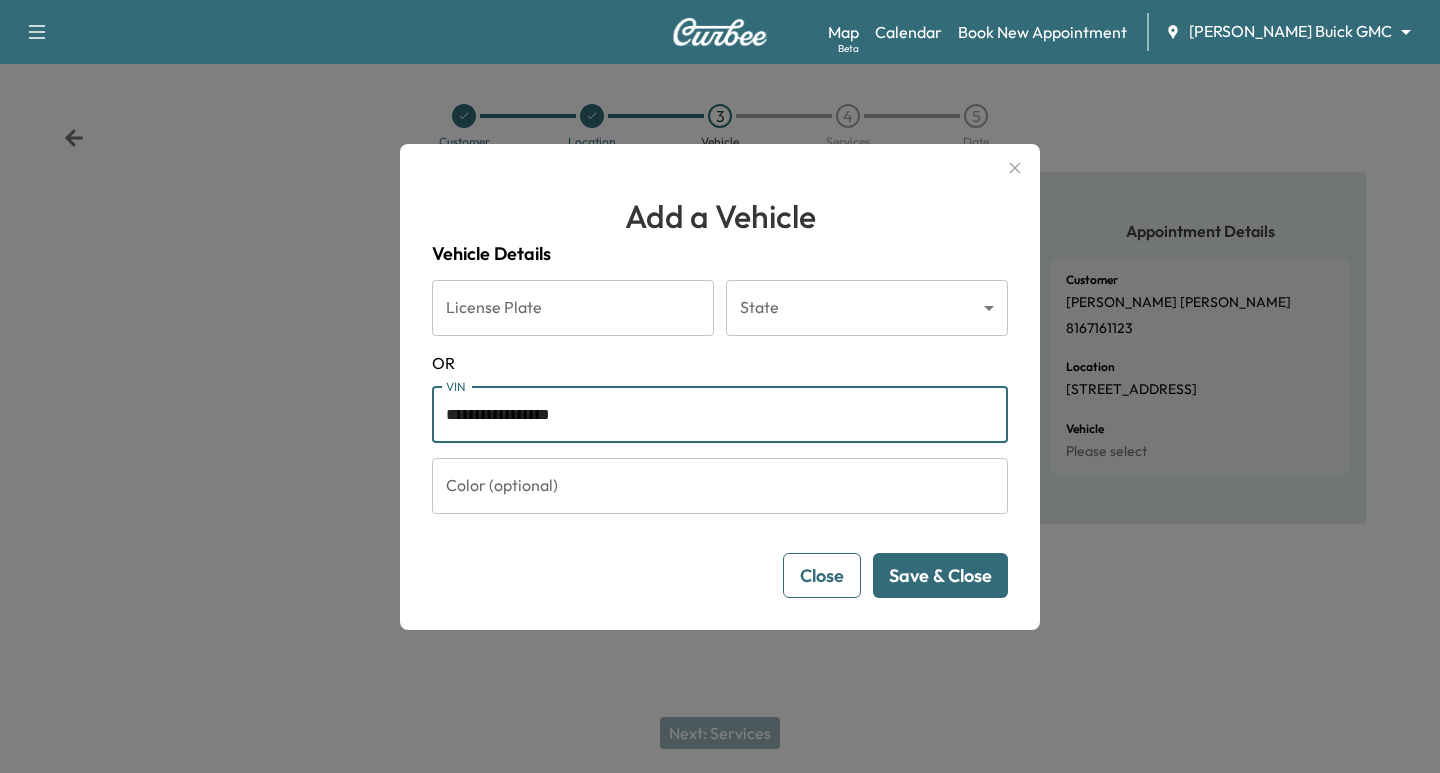 type on "**********" 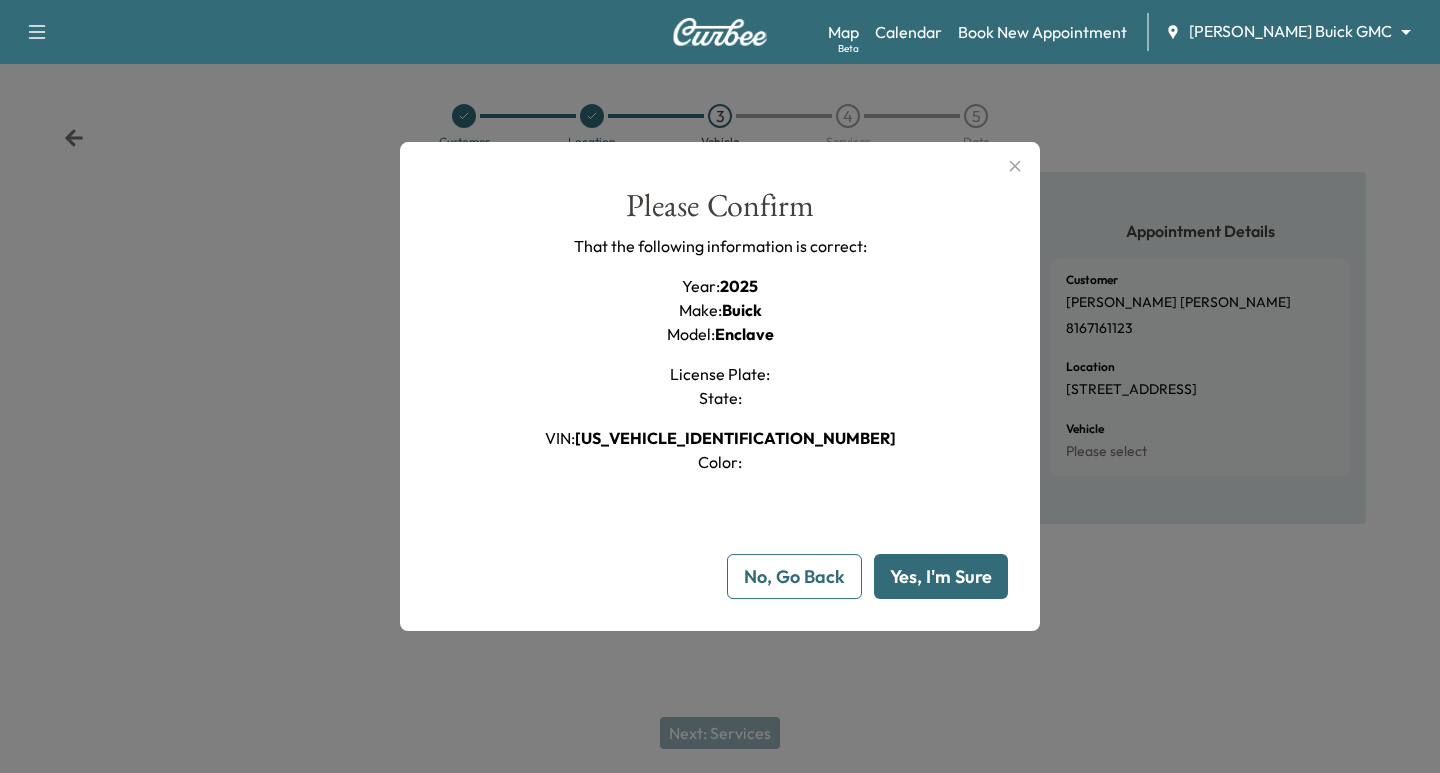 click on "Yes, I'm Sure" at bounding box center (941, 576) 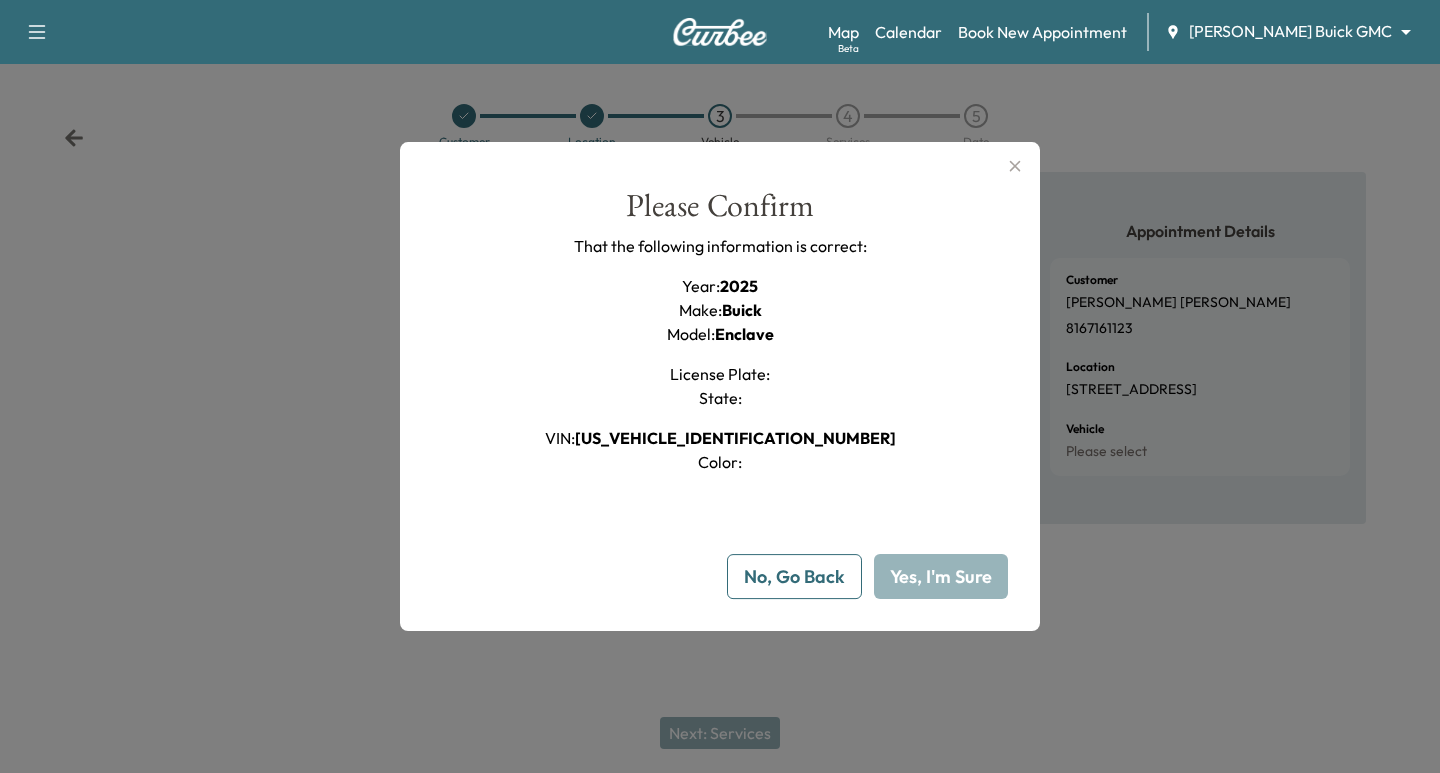 type 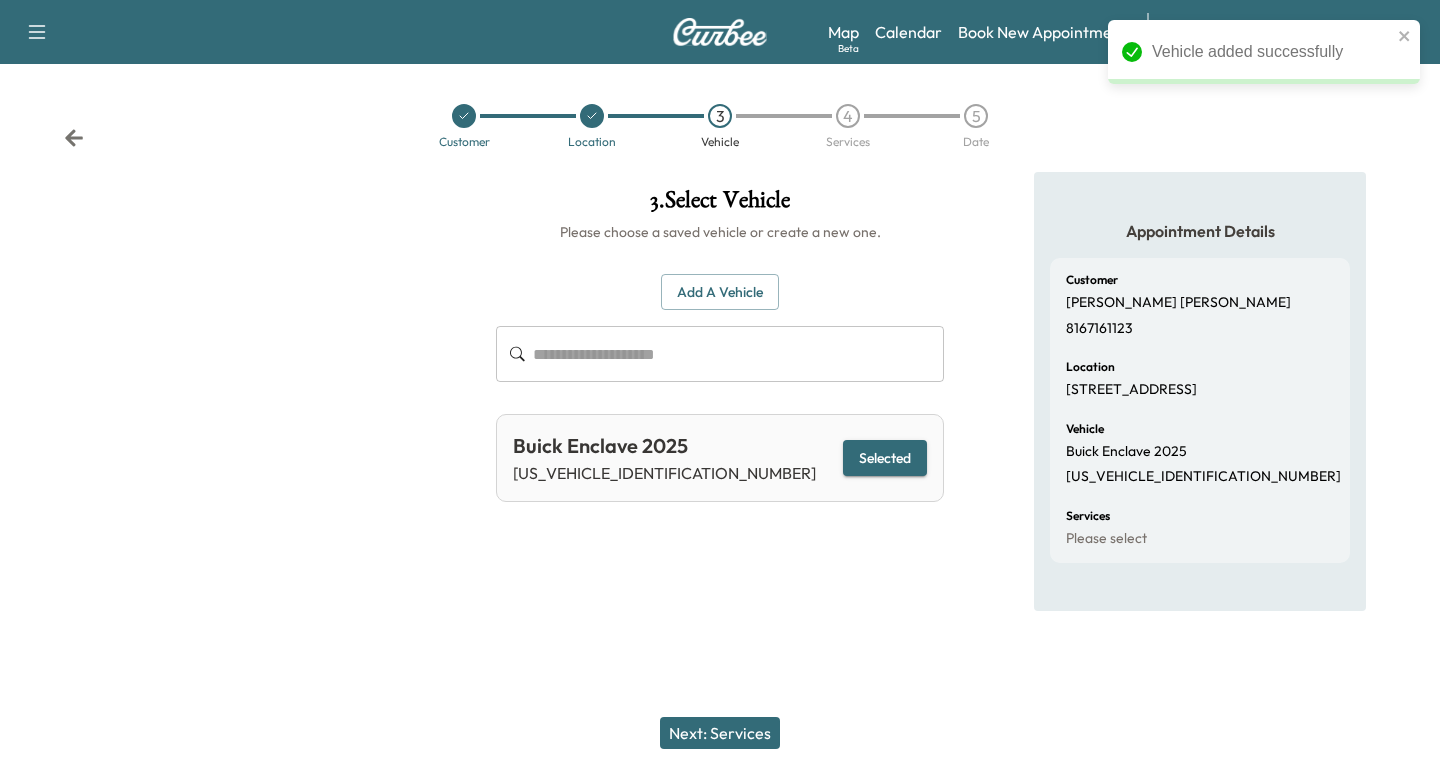 click on "Next: Services" at bounding box center [720, 733] 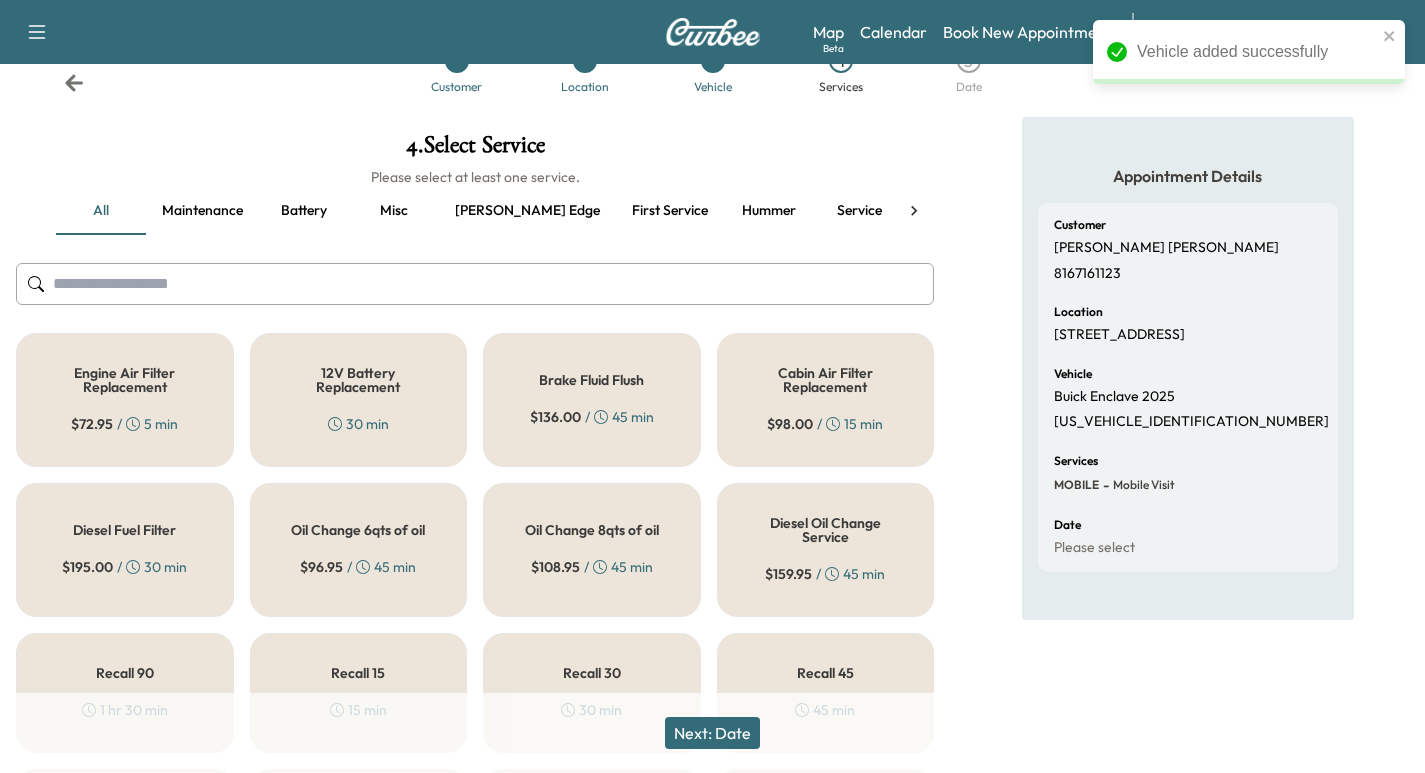 scroll, scrollTop: 0, scrollLeft: 0, axis: both 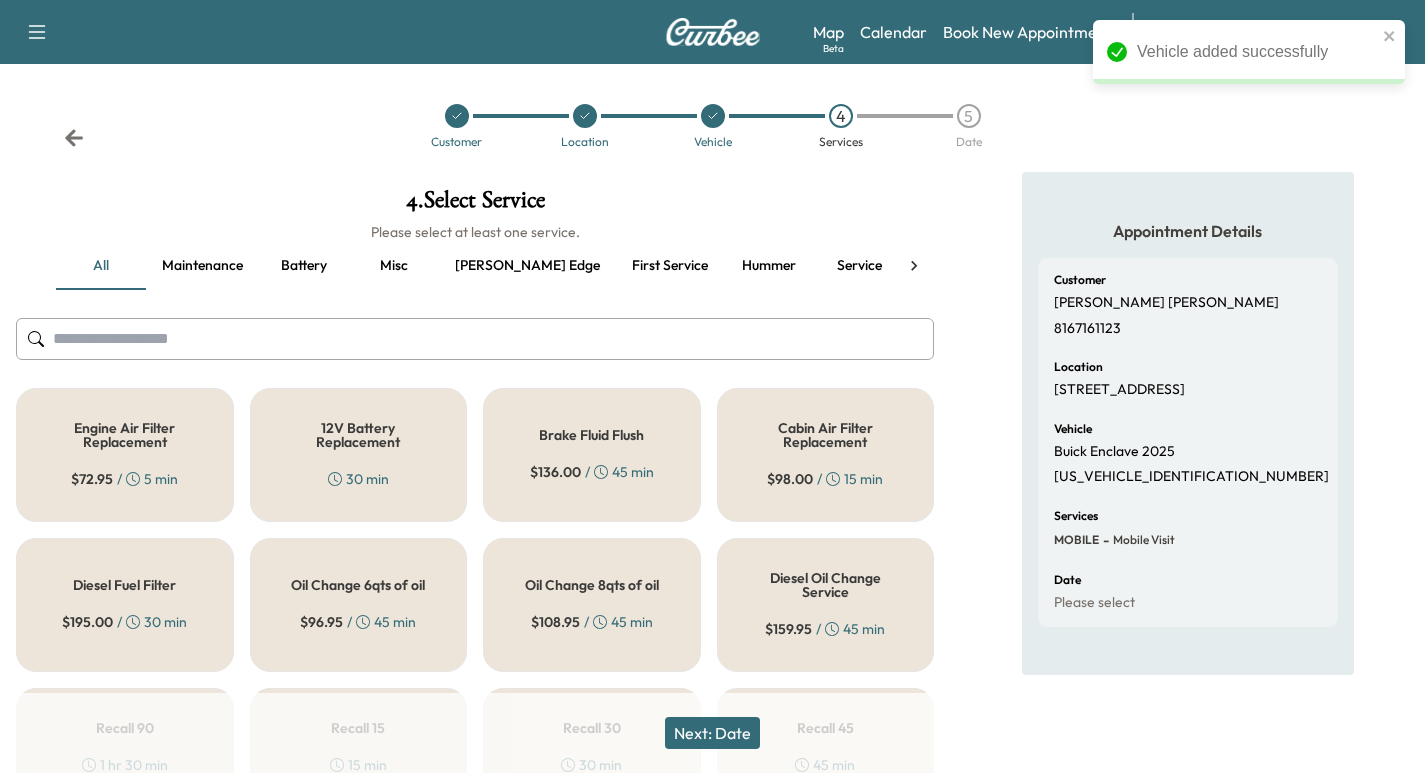click on "[PERSON_NAME] edge" at bounding box center [527, 266] 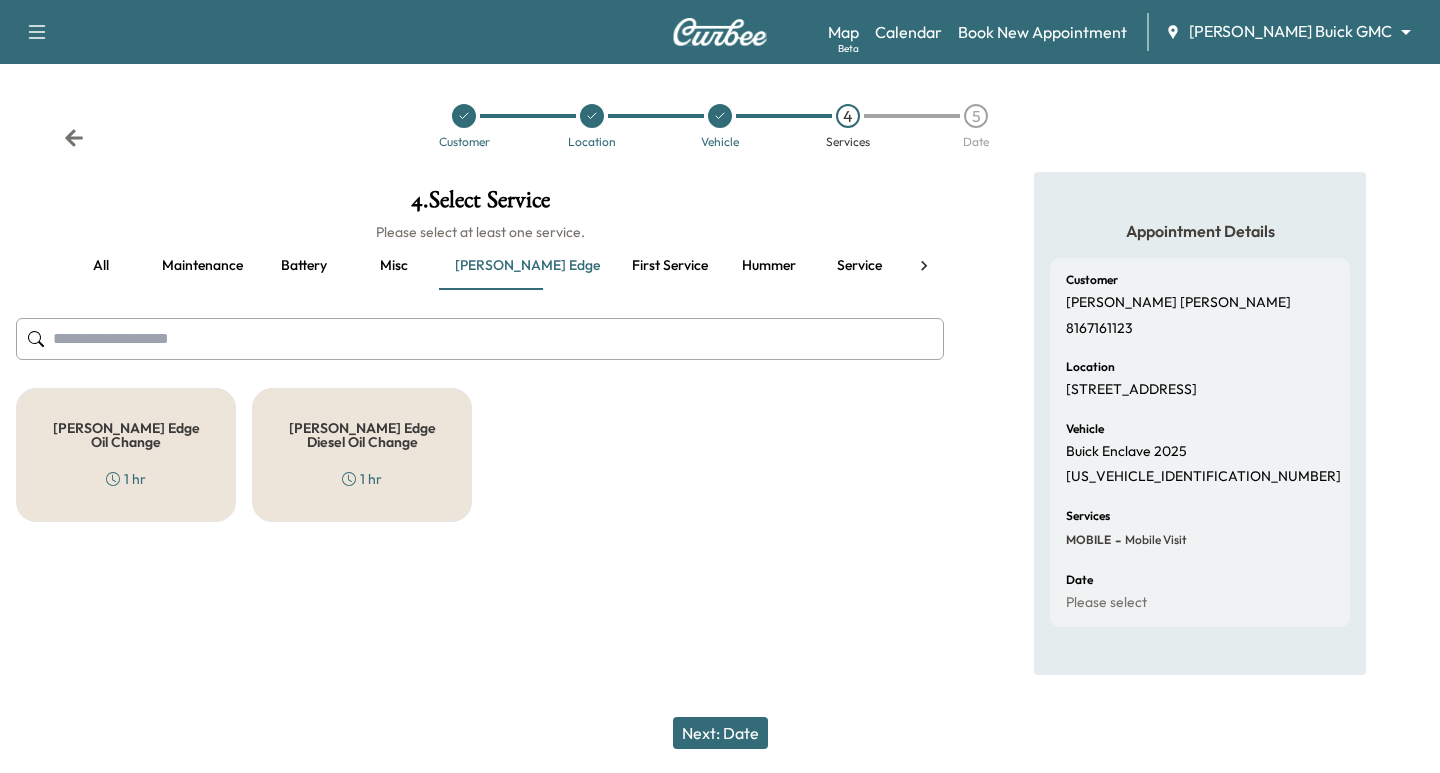 click on "[PERSON_NAME] Edge Oil Change" at bounding box center (126, 435) 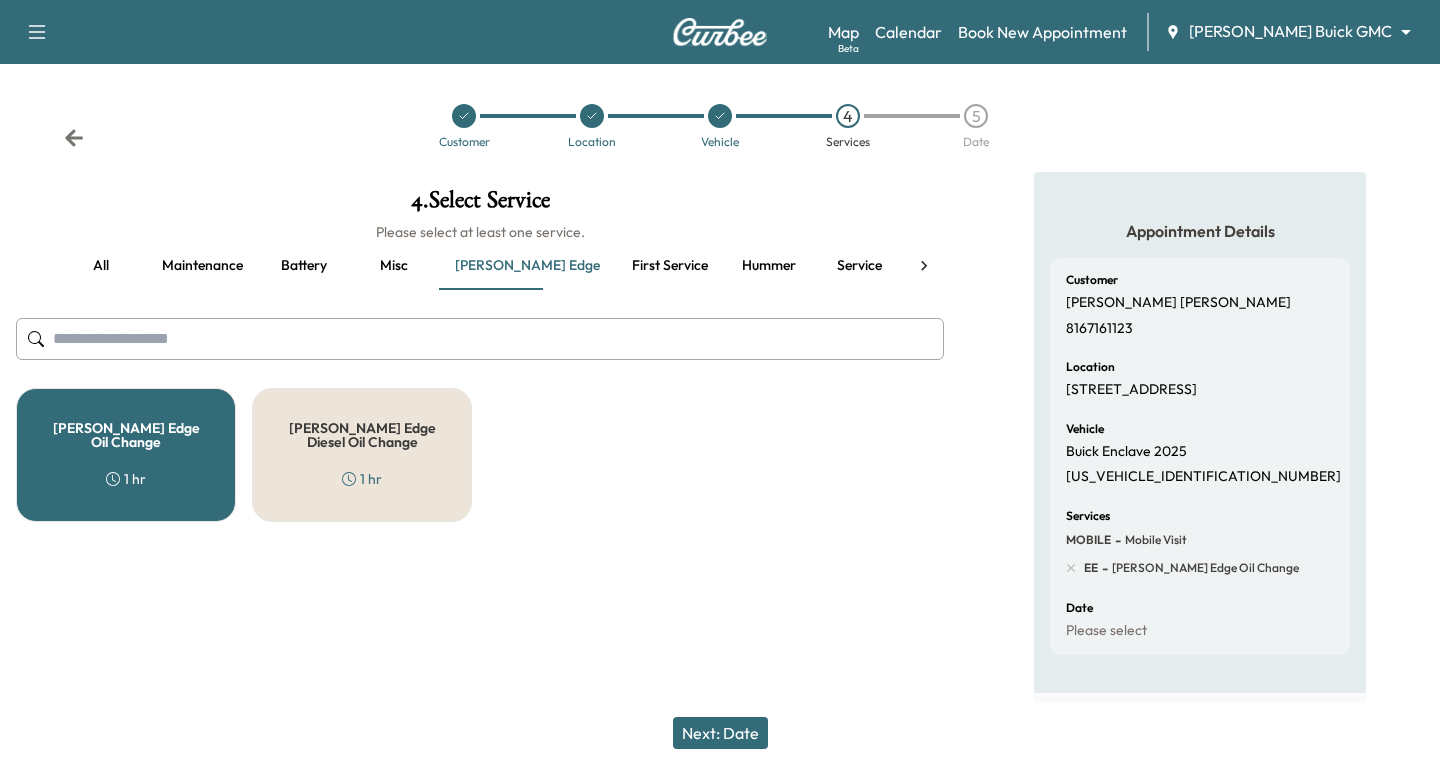 click on "Next: Date" at bounding box center (720, 733) 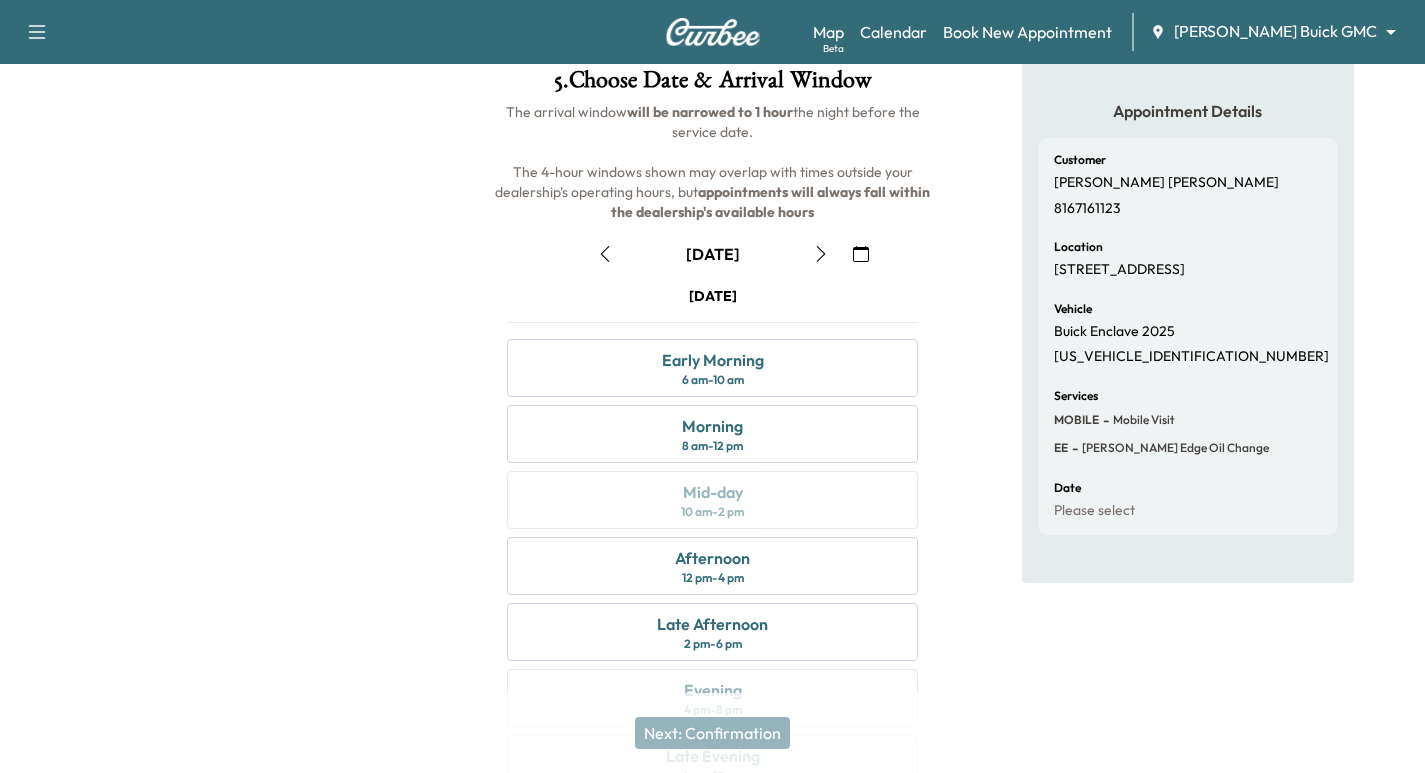 scroll, scrollTop: 175, scrollLeft: 0, axis: vertical 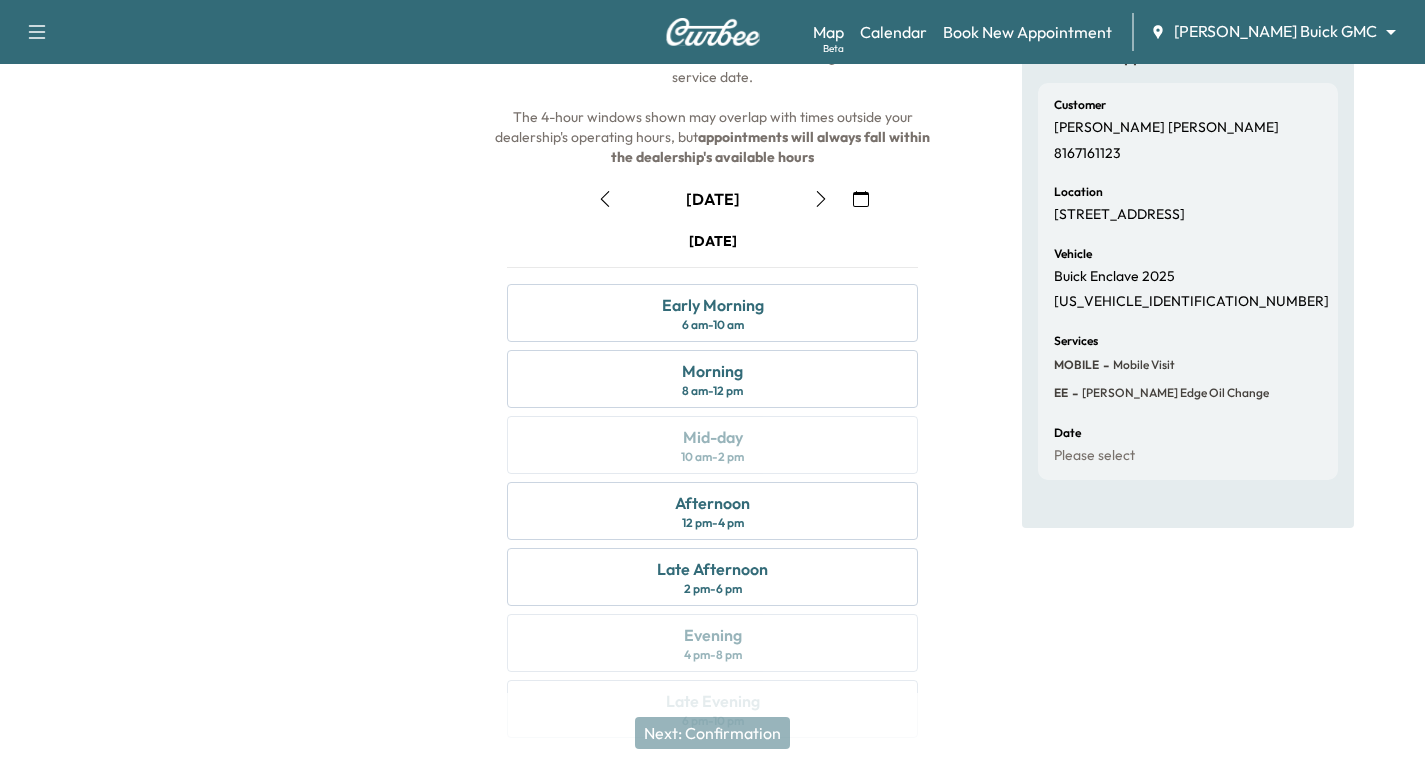 click 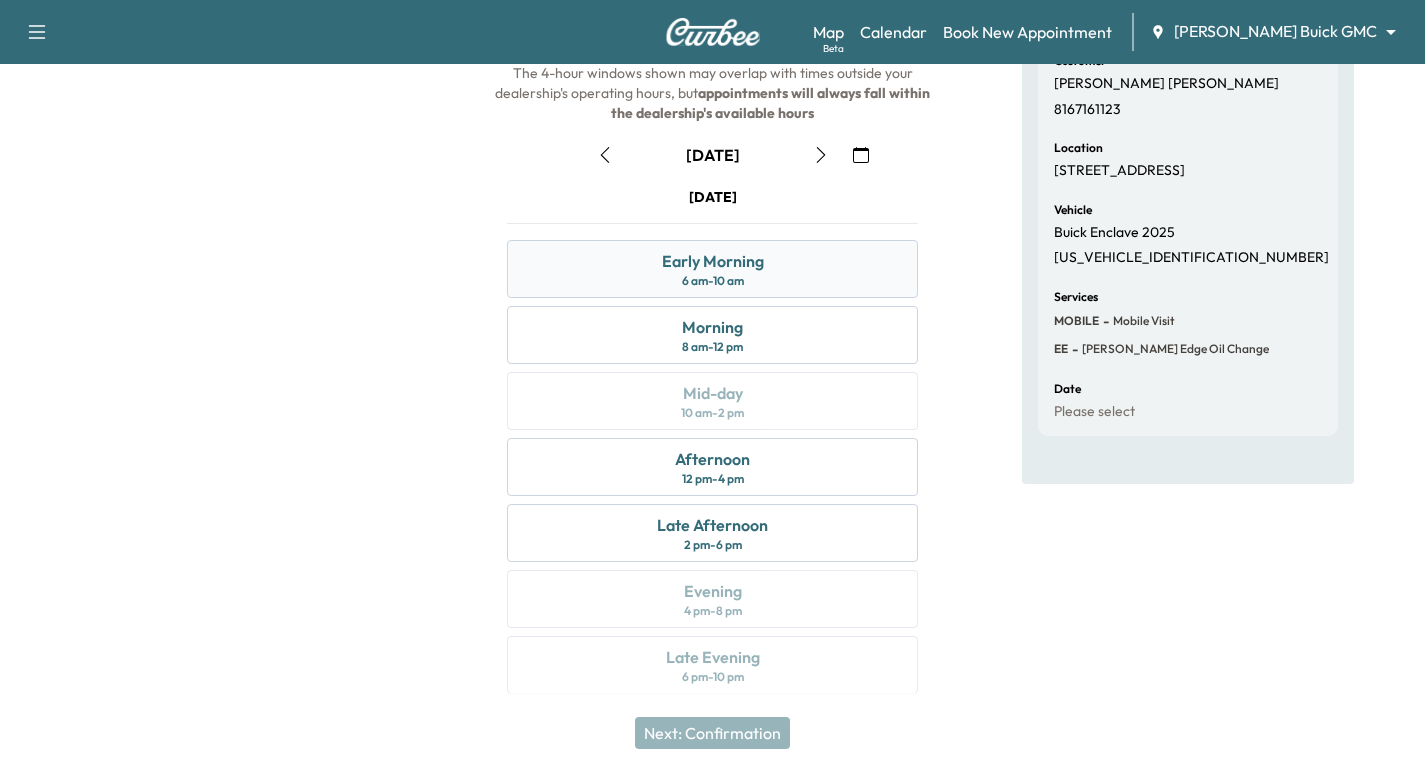 scroll, scrollTop: 228, scrollLeft: 0, axis: vertical 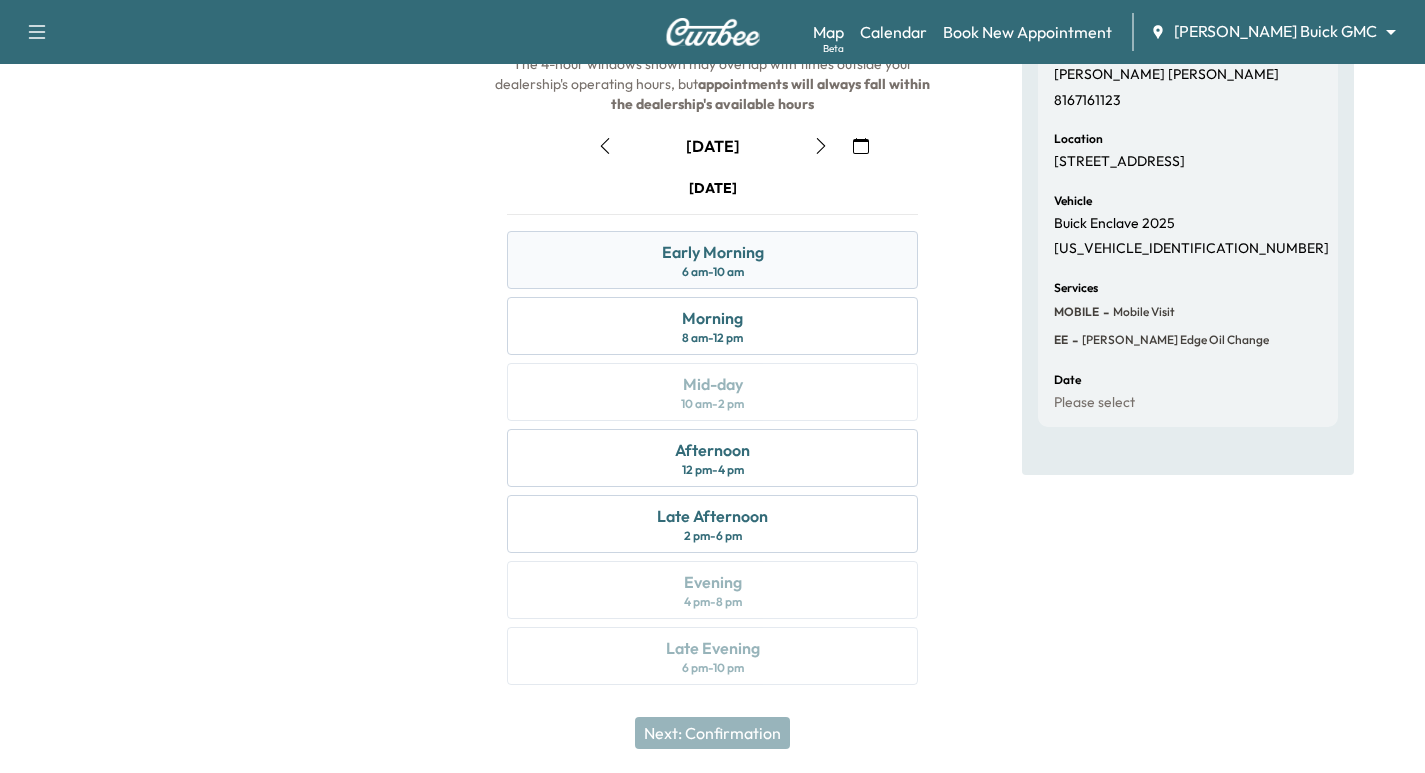 click on "Early Morning 6 am  -  10 am" at bounding box center (712, 260) 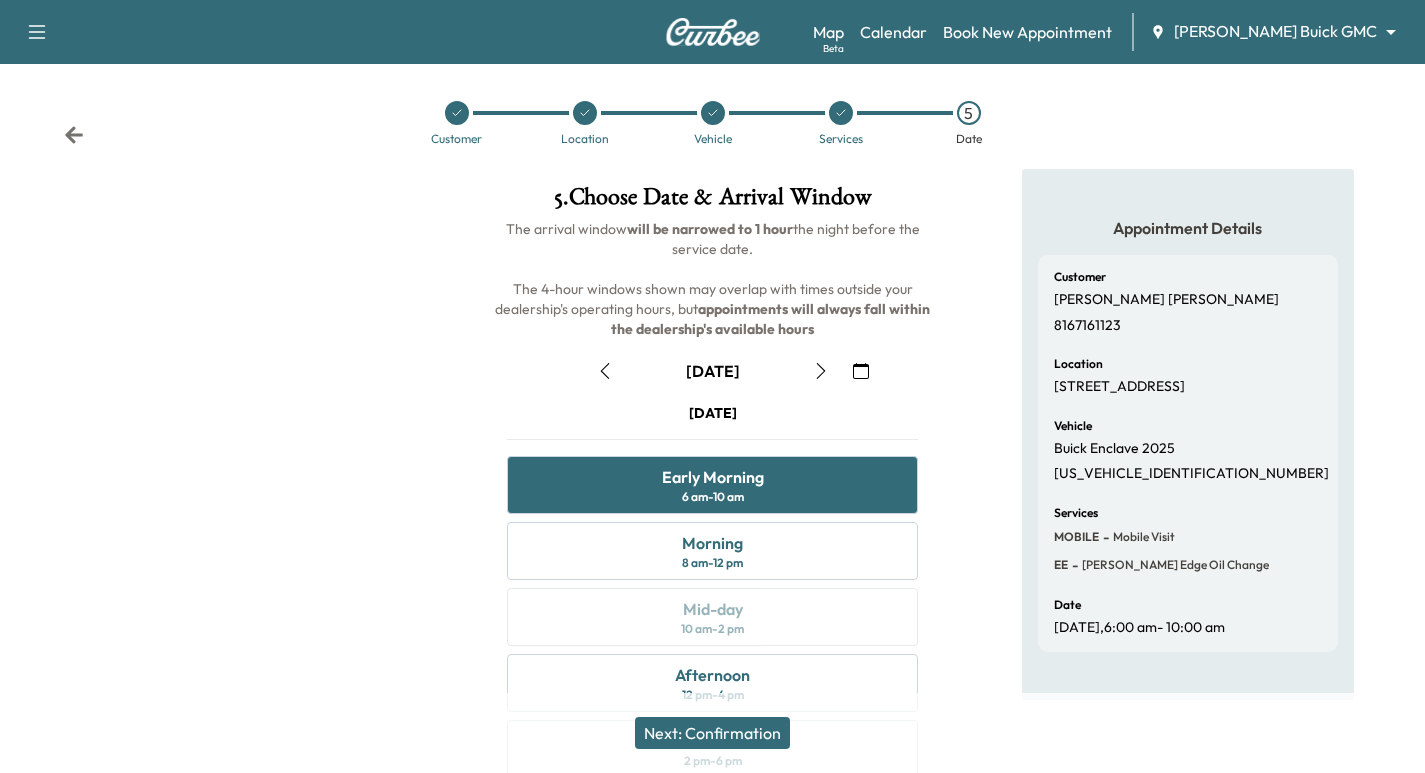 scroll, scrollTop: 0, scrollLeft: 0, axis: both 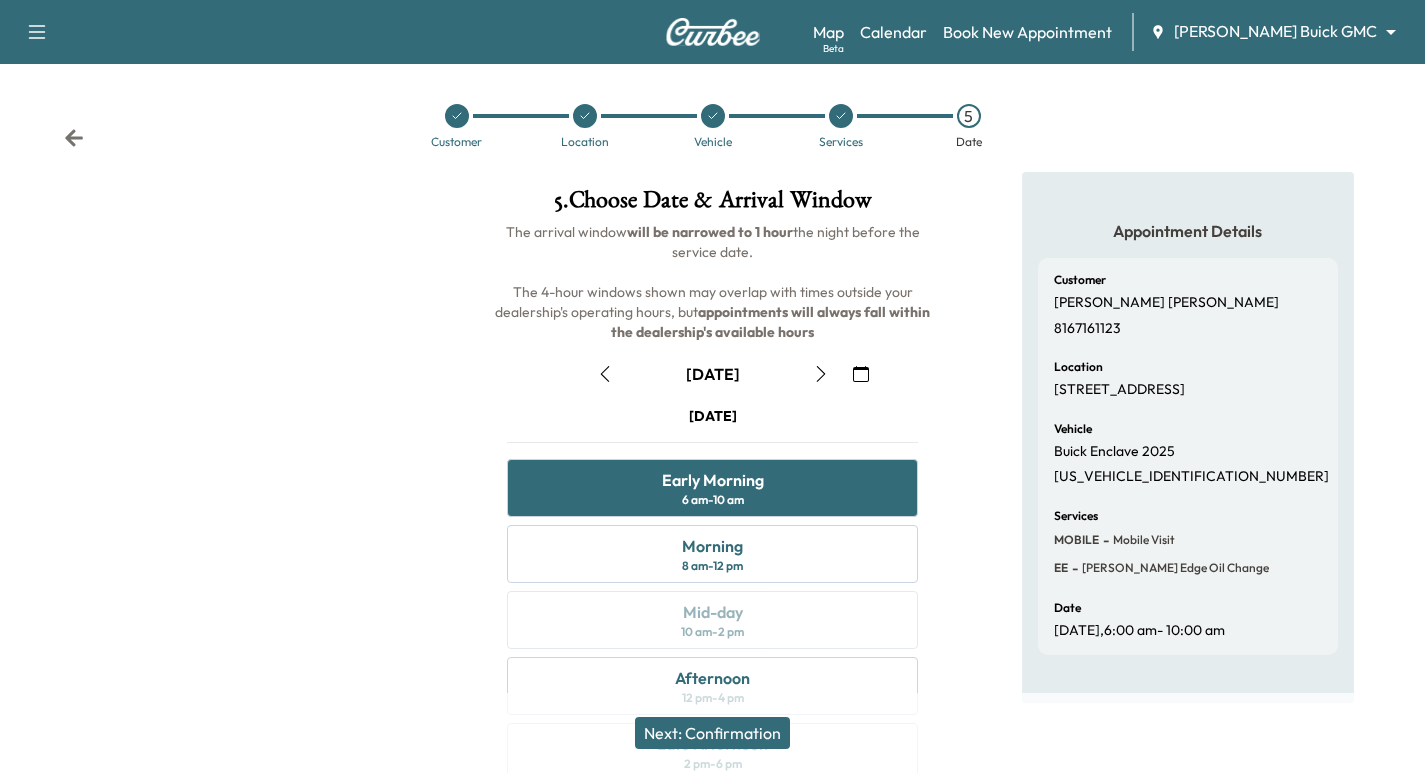 click at bounding box center [585, 116] 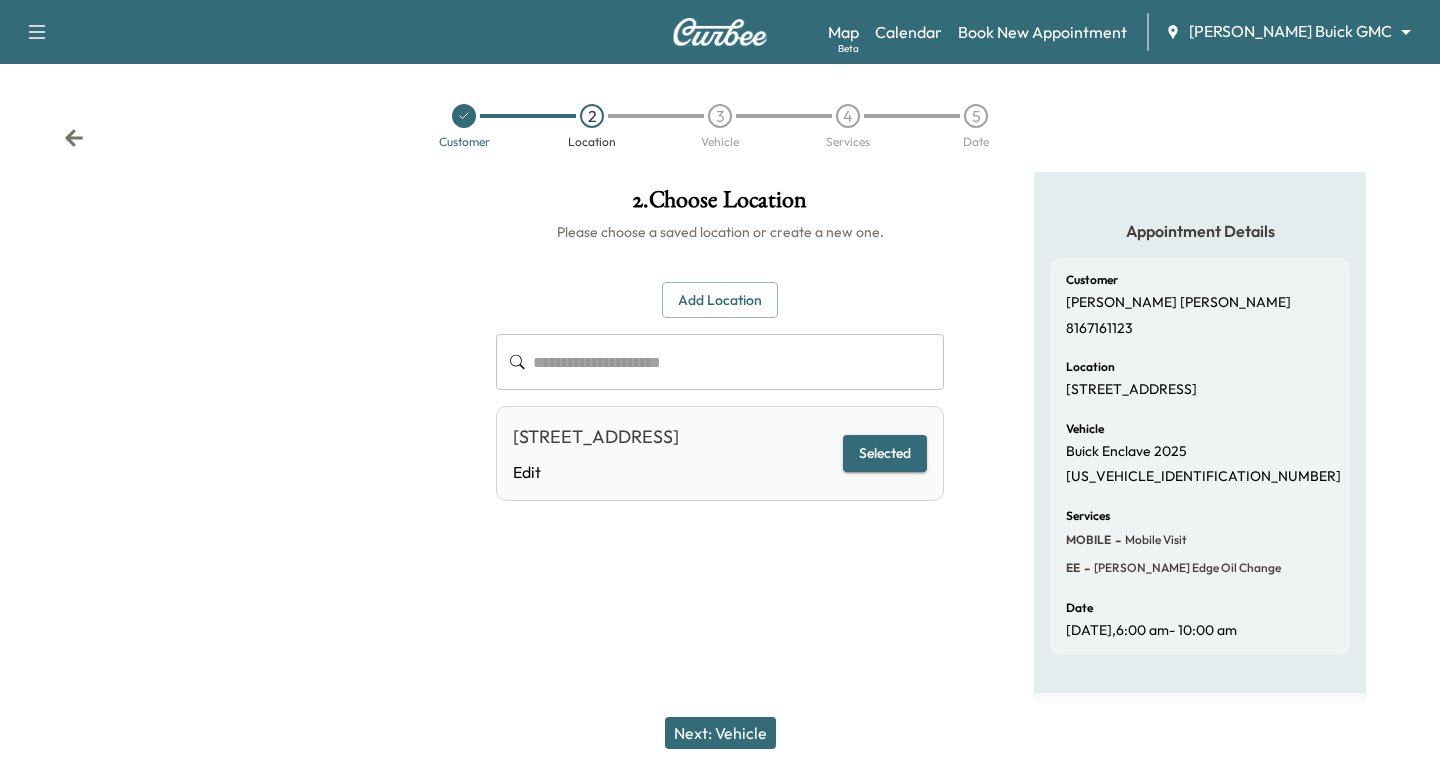 click on "Add Location" at bounding box center [720, 300] 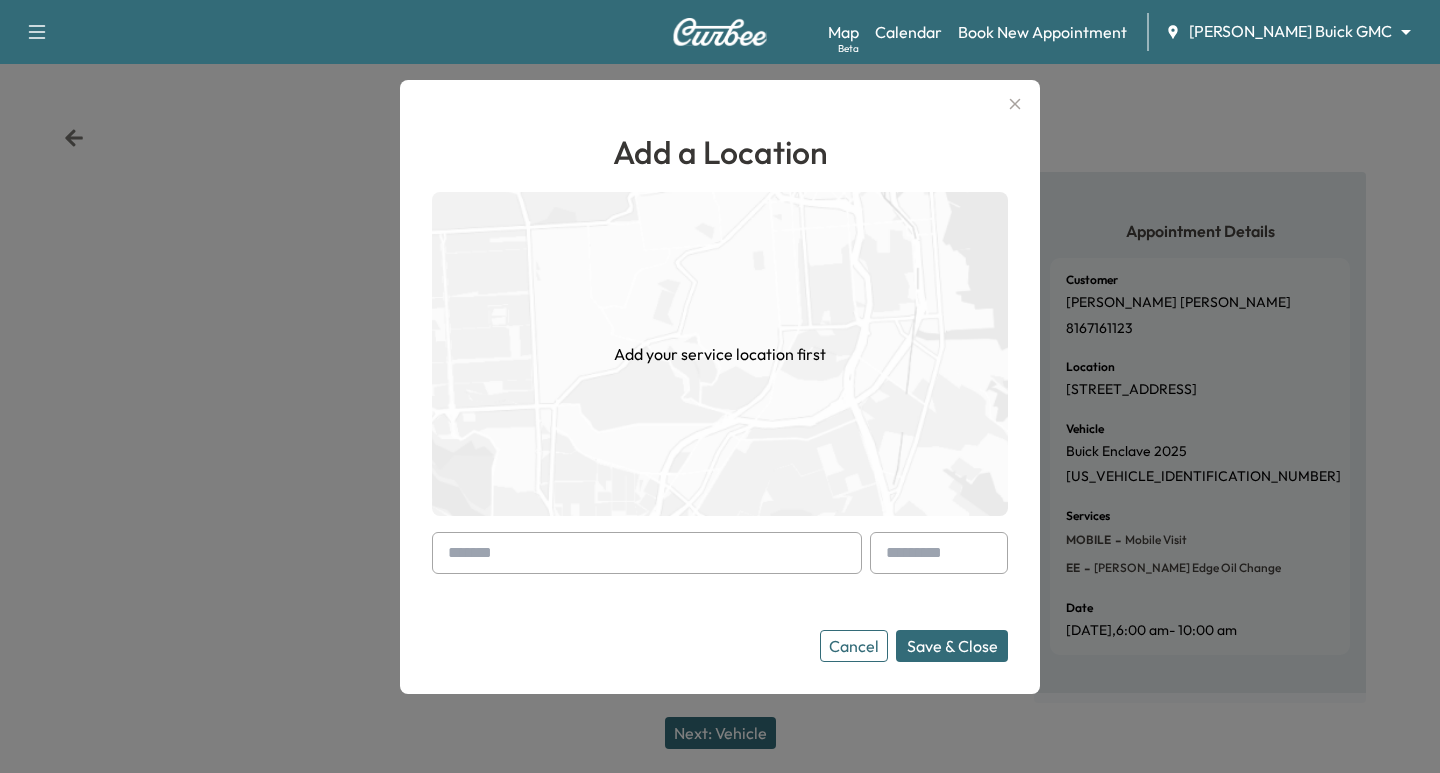 click at bounding box center (647, 553) 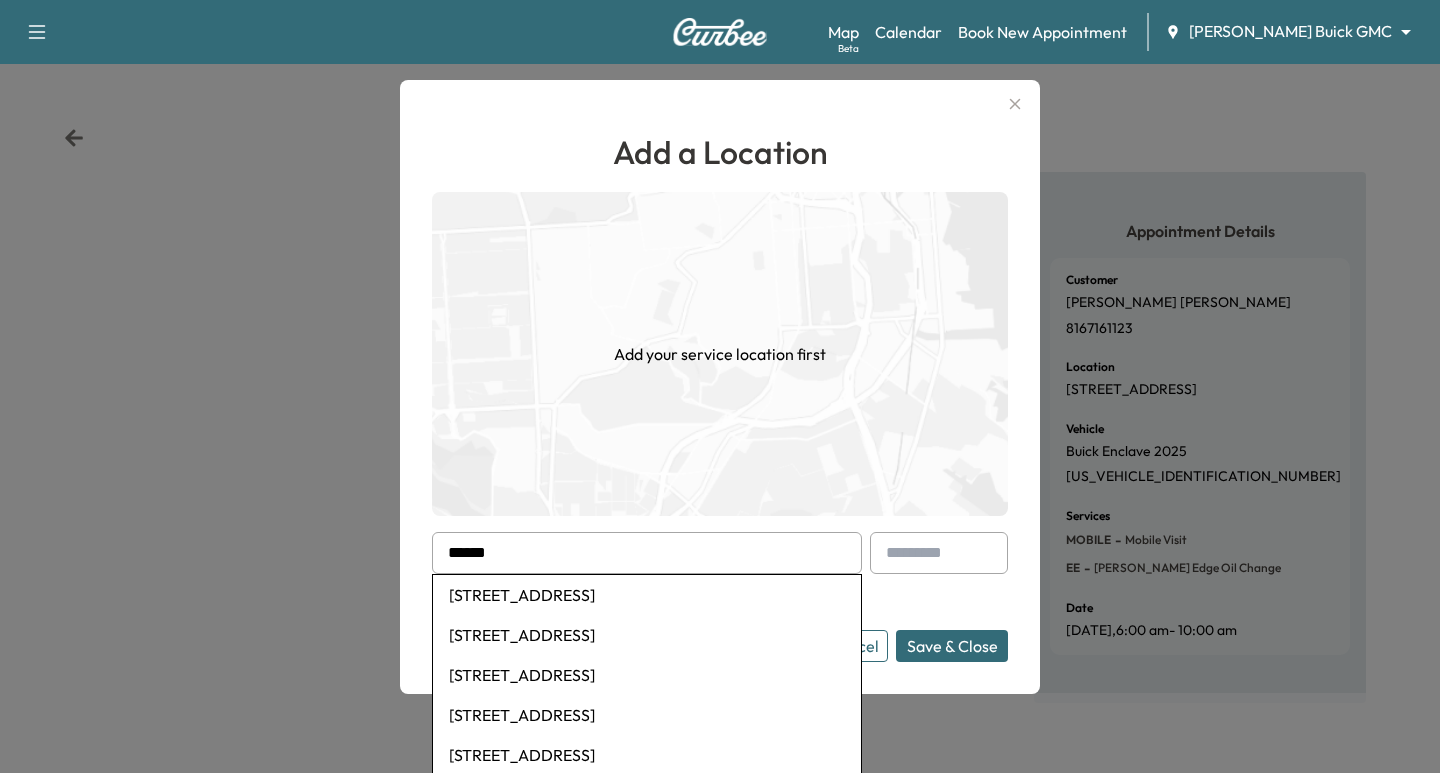 click on "[STREET_ADDRESS]" at bounding box center (647, 635) 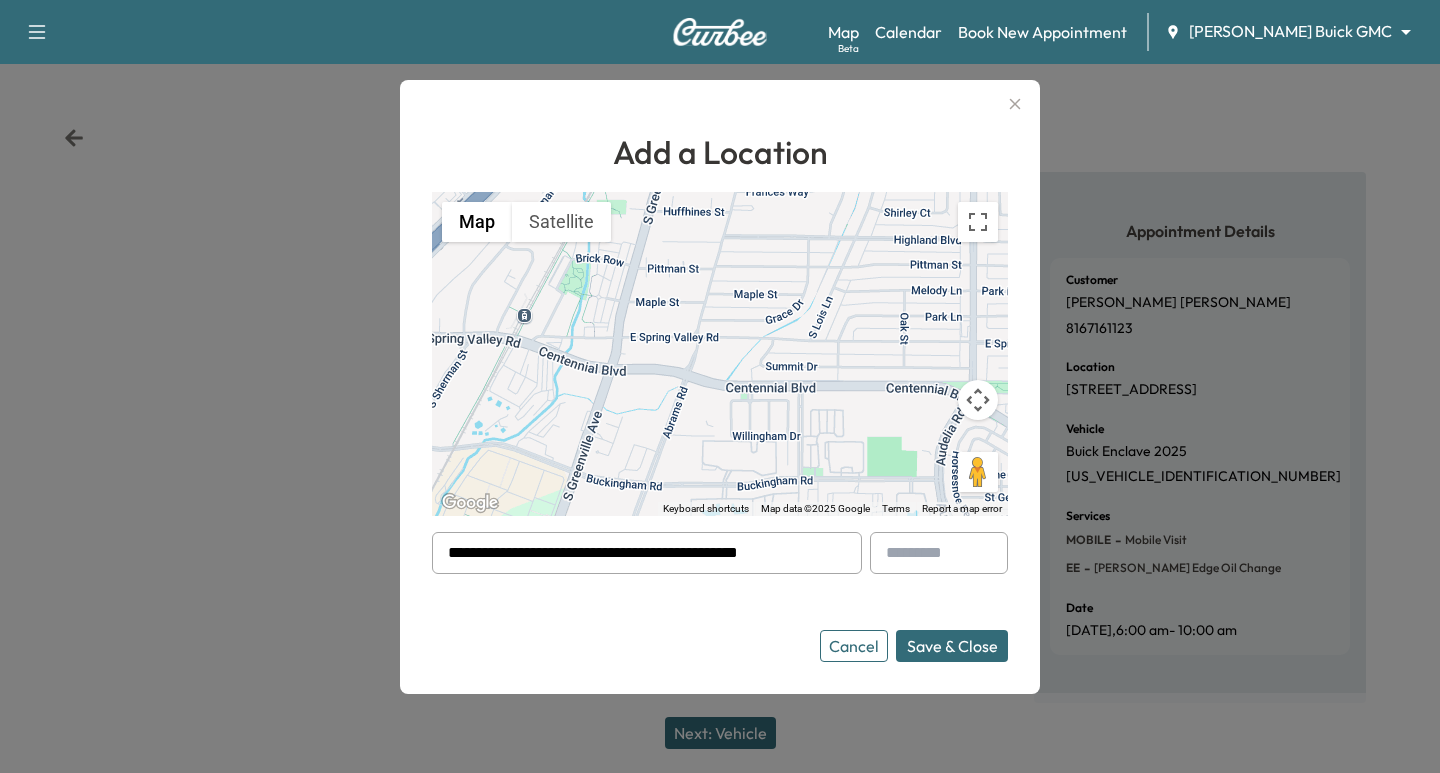 click on "Save & Close" at bounding box center [952, 646] 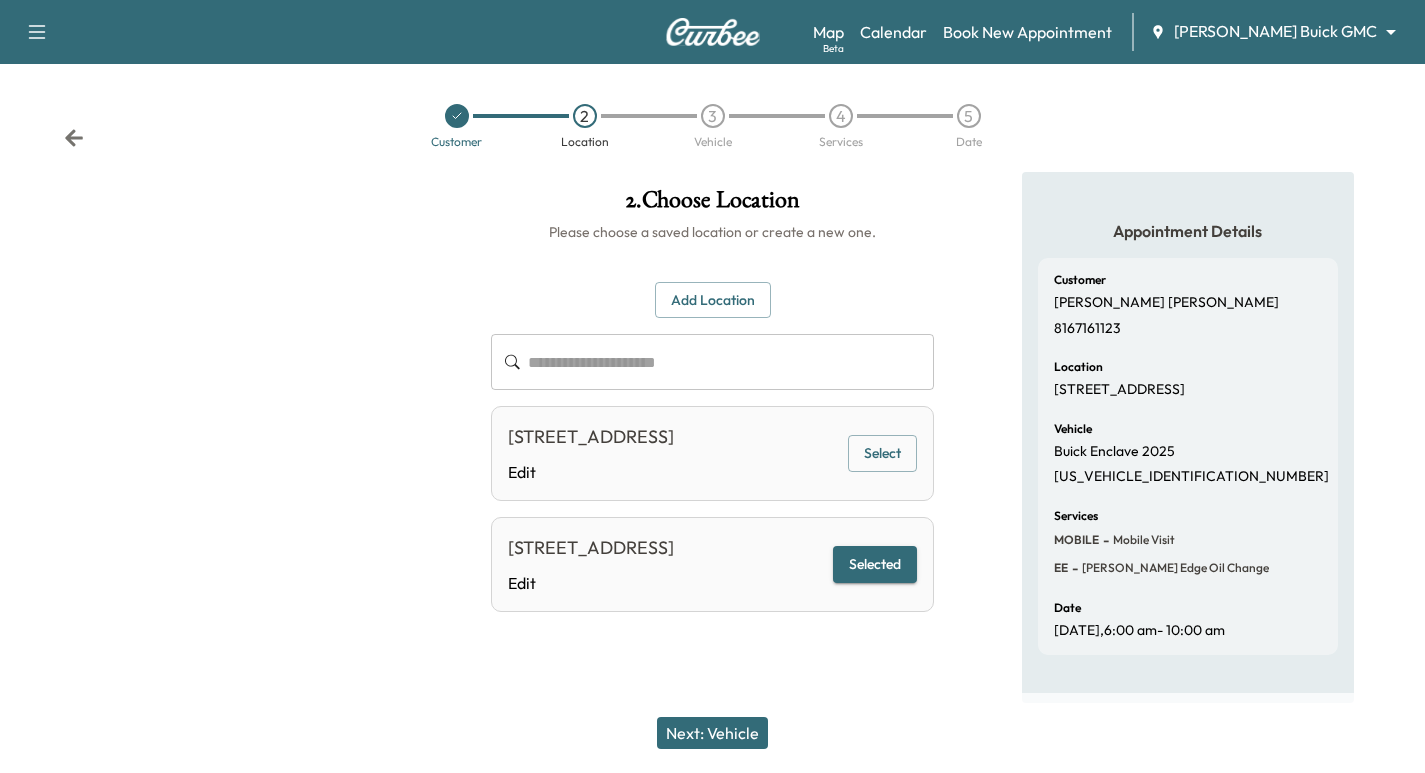 click on "Next: Vehicle" at bounding box center (712, 733) 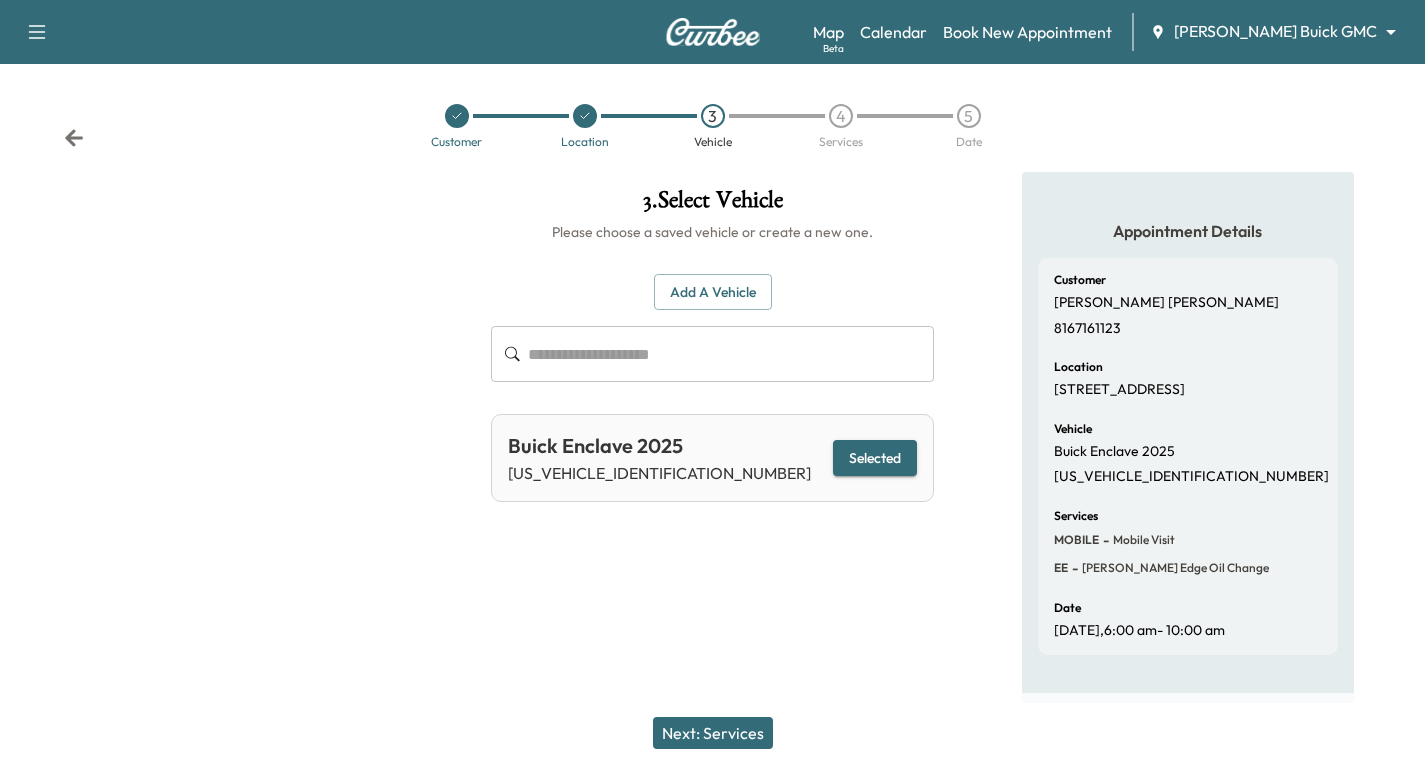 click on "Next: Services" at bounding box center [713, 733] 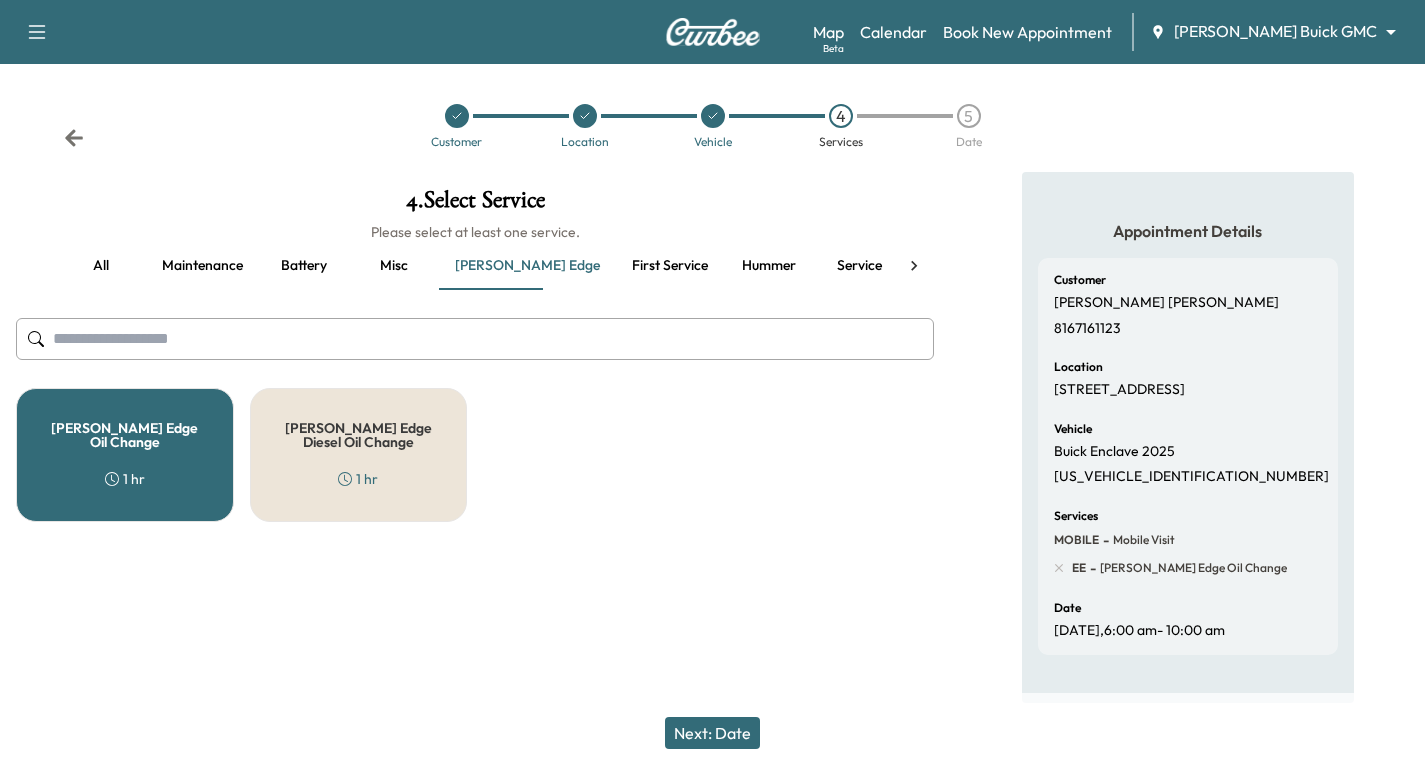 click on "Next: Date" at bounding box center [712, 733] 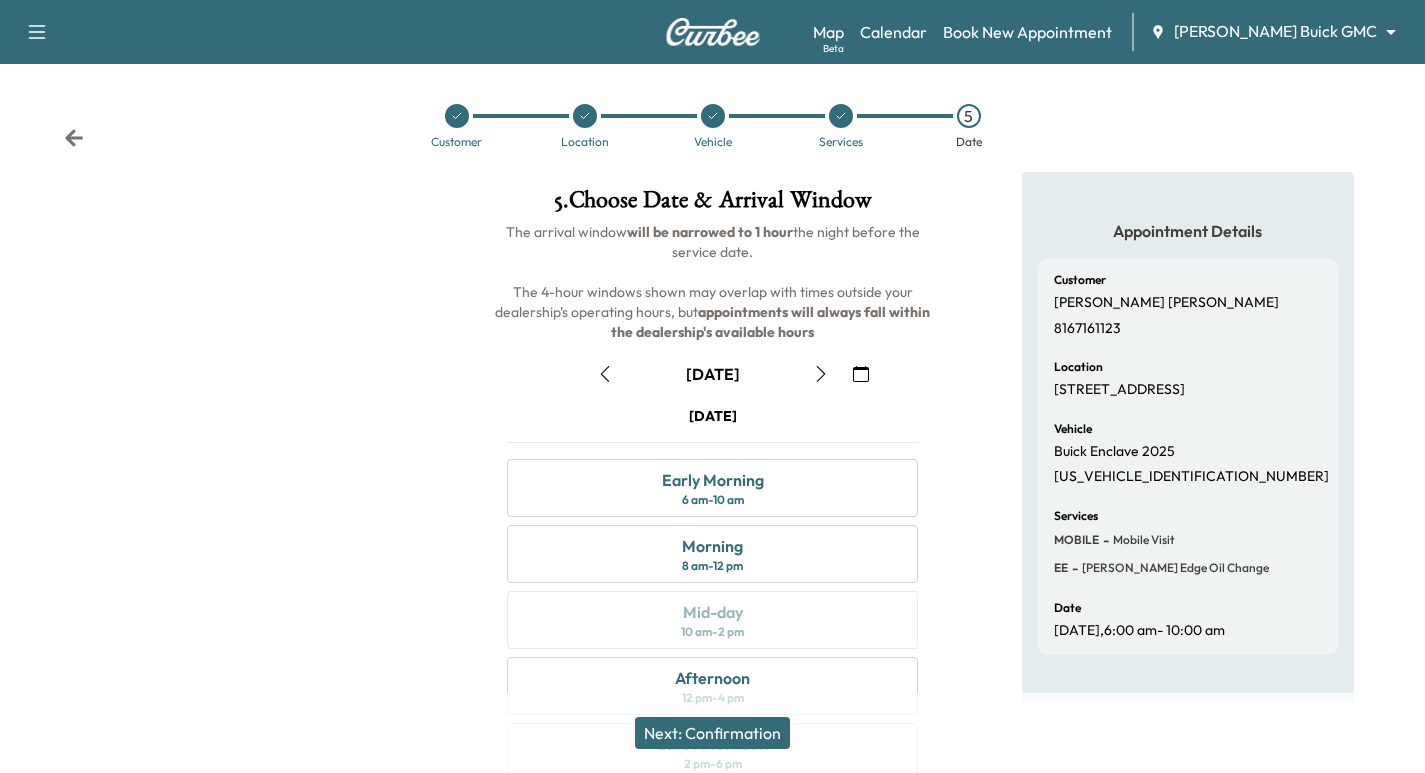 click at bounding box center (821, 374) 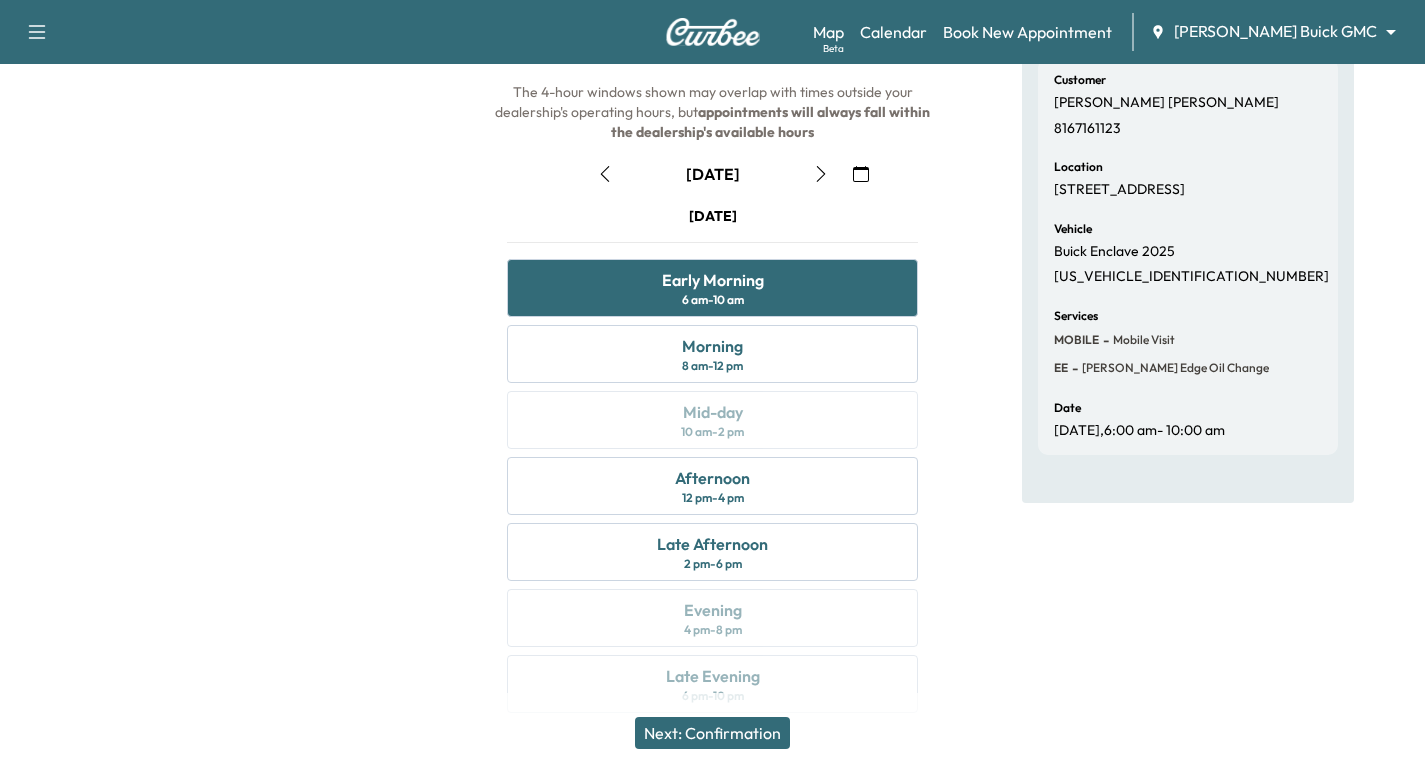 click on "Next: Confirmation" at bounding box center [712, 733] 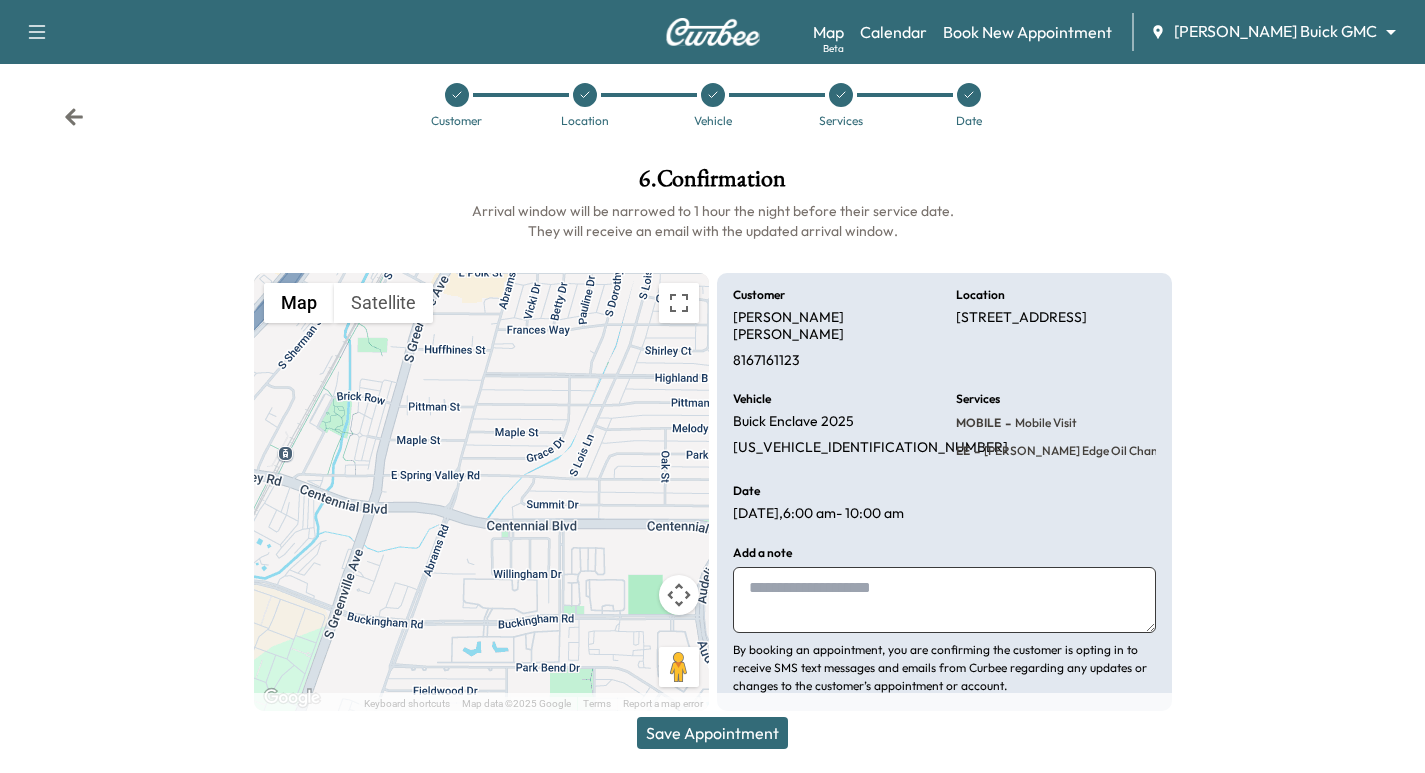click on "Save Appointment" at bounding box center [712, 733] 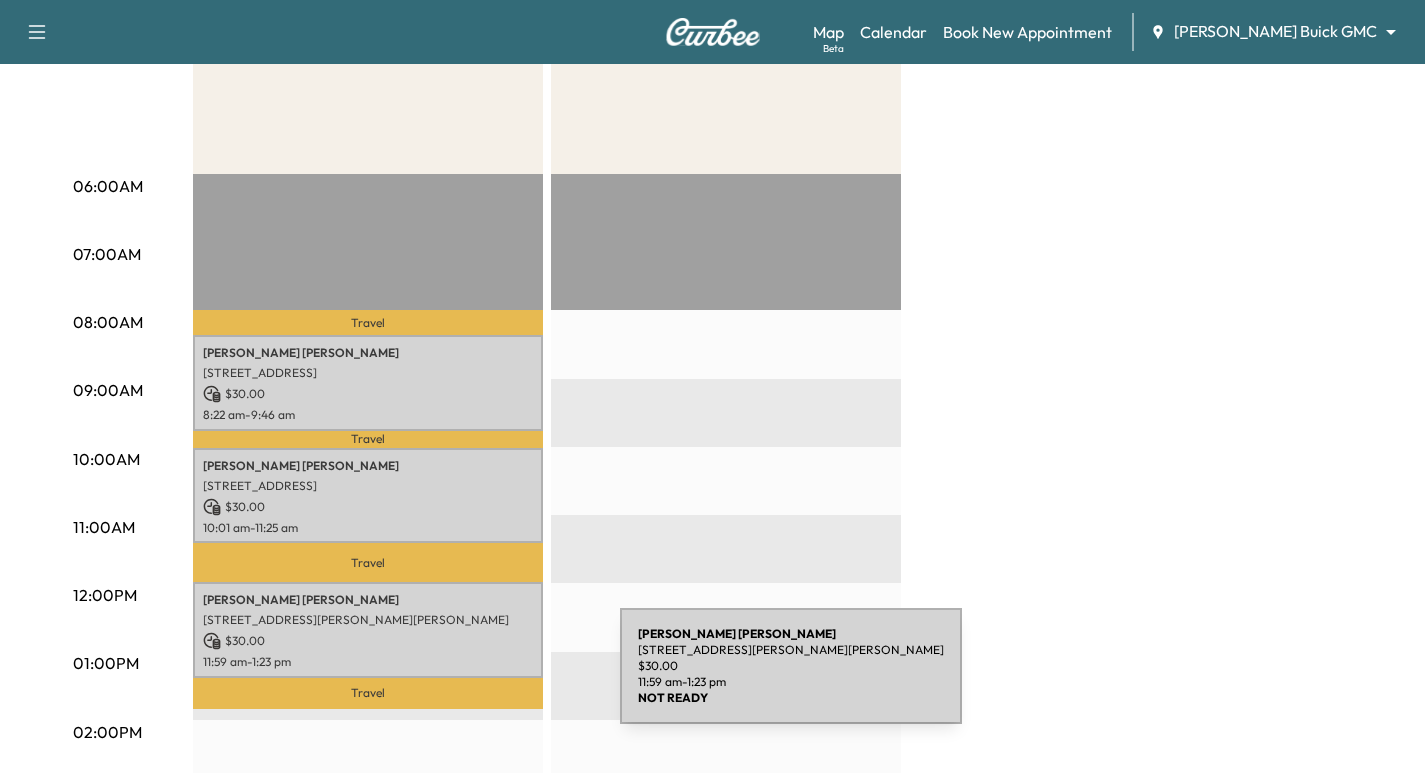 scroll, scrollTop: 300, scrollLeft: 0, axis: vertical 